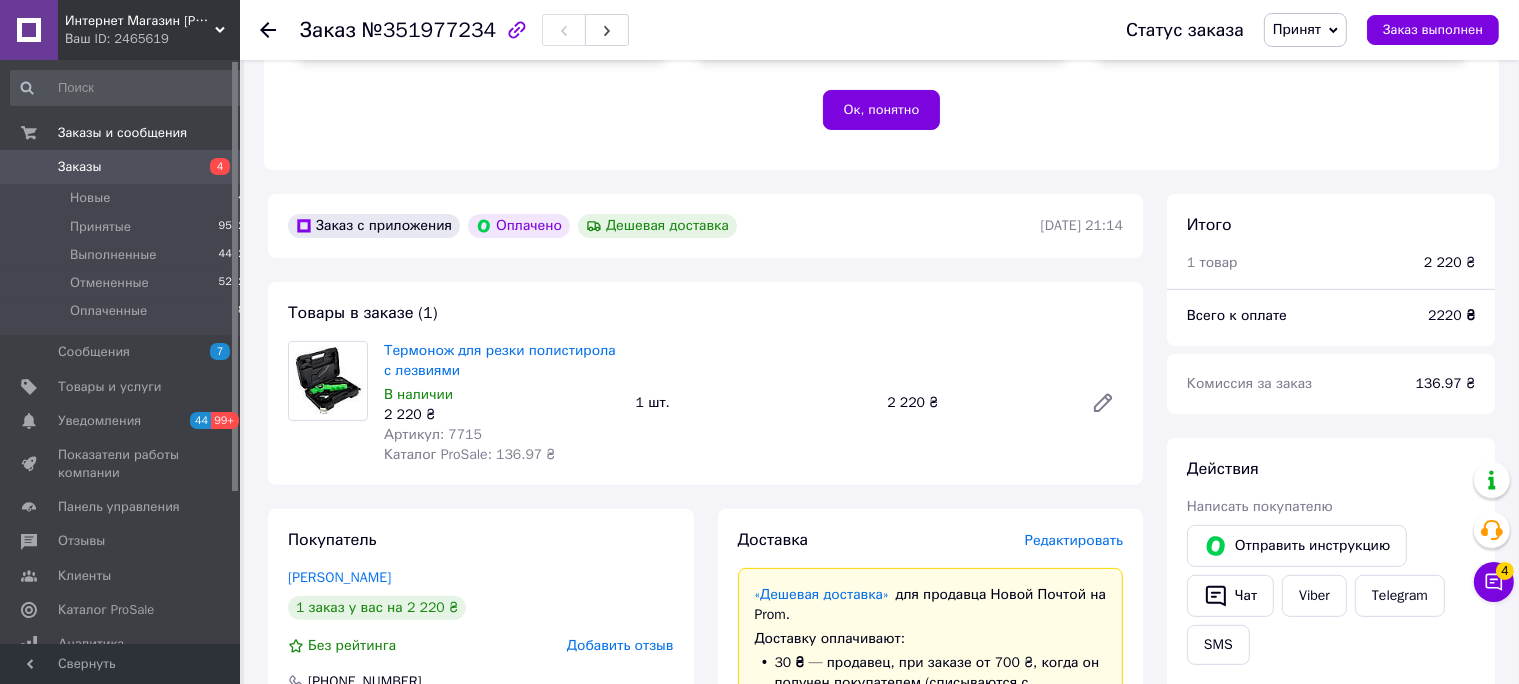 scroll, scrollTop: 493, scrollLeft: 0, axis: vertical 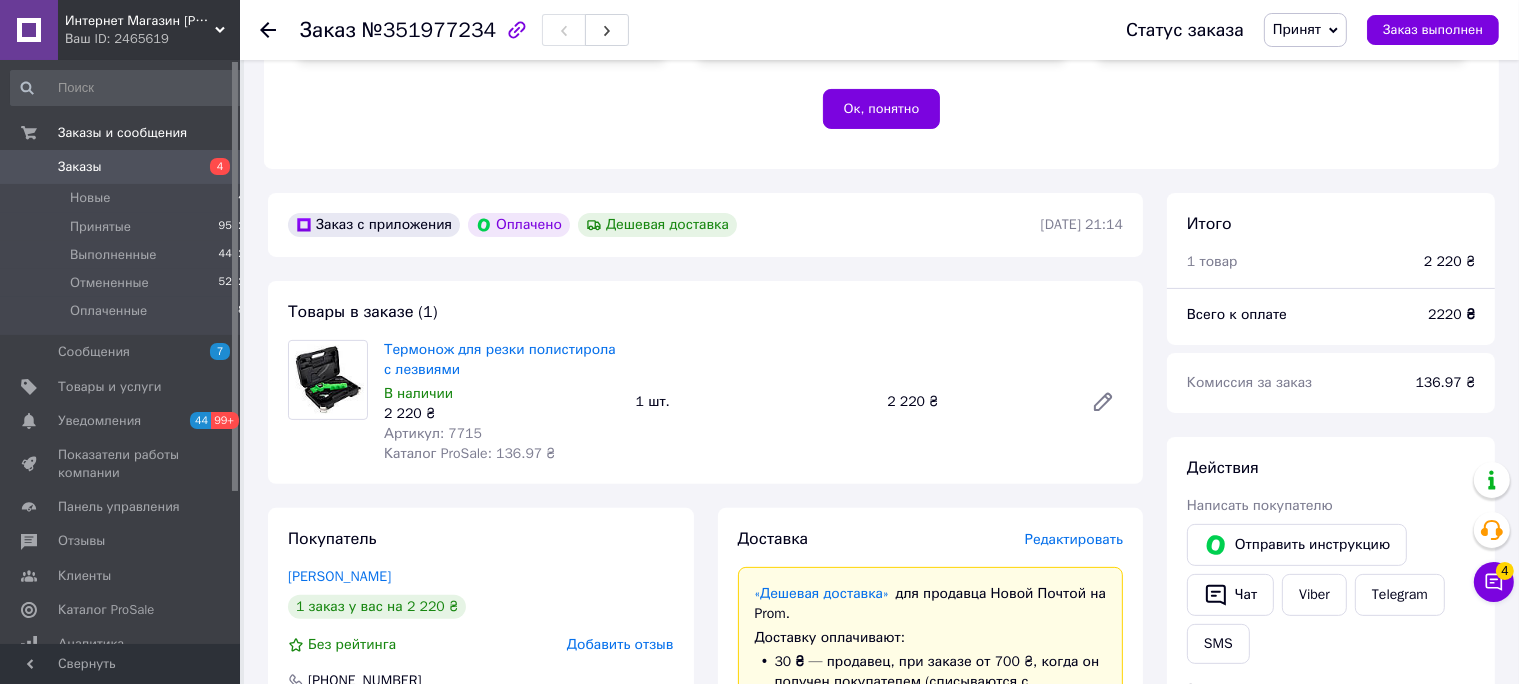 click 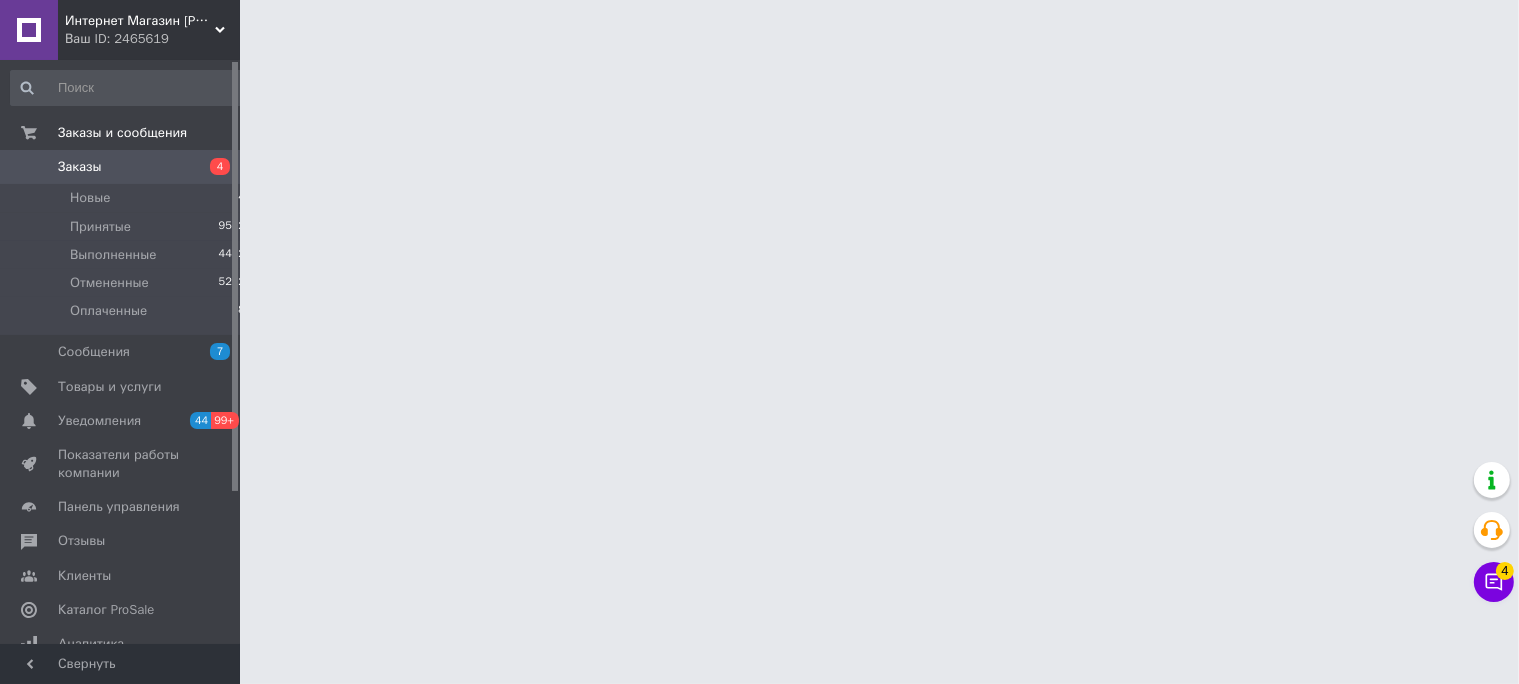 scroll, scrollTop: 0, scrollLeft: 0, axis: both 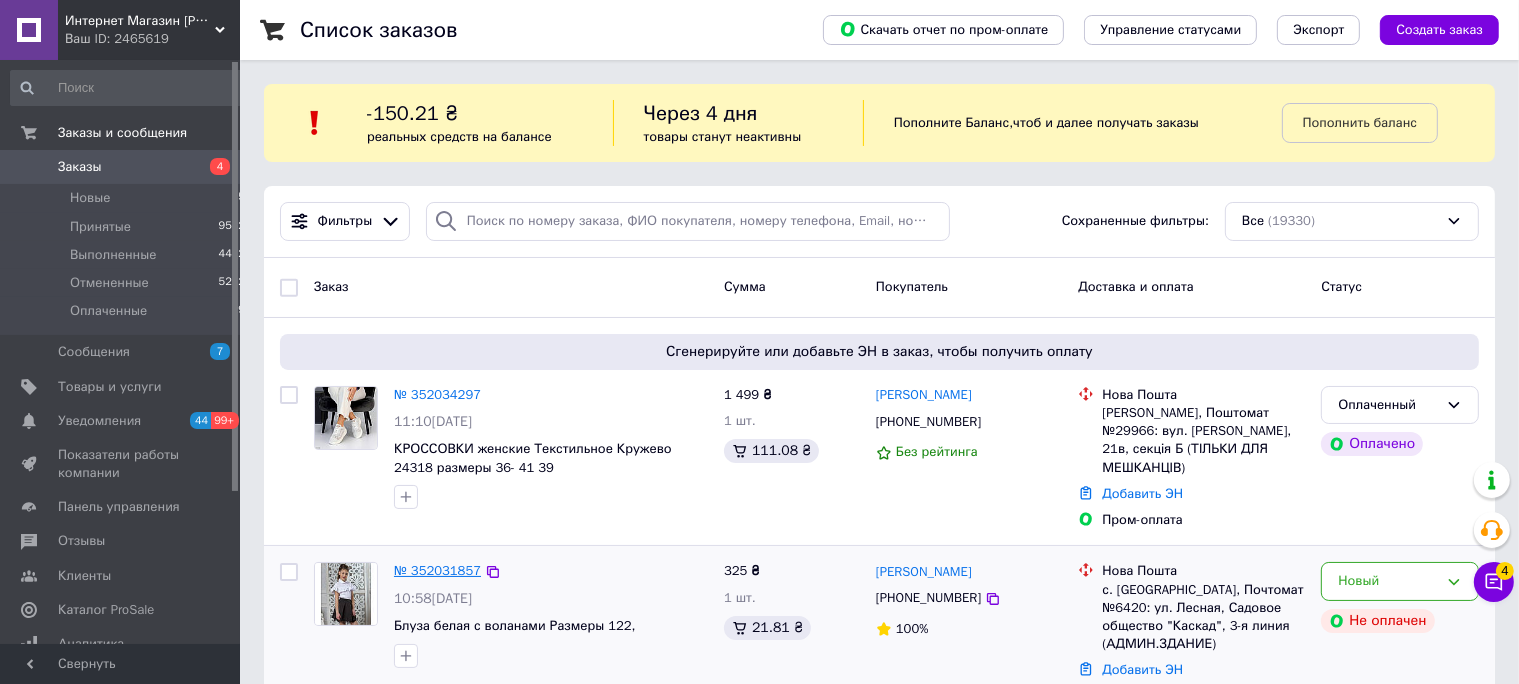 click on "№ 352031857" at bounding box center [437, 570] 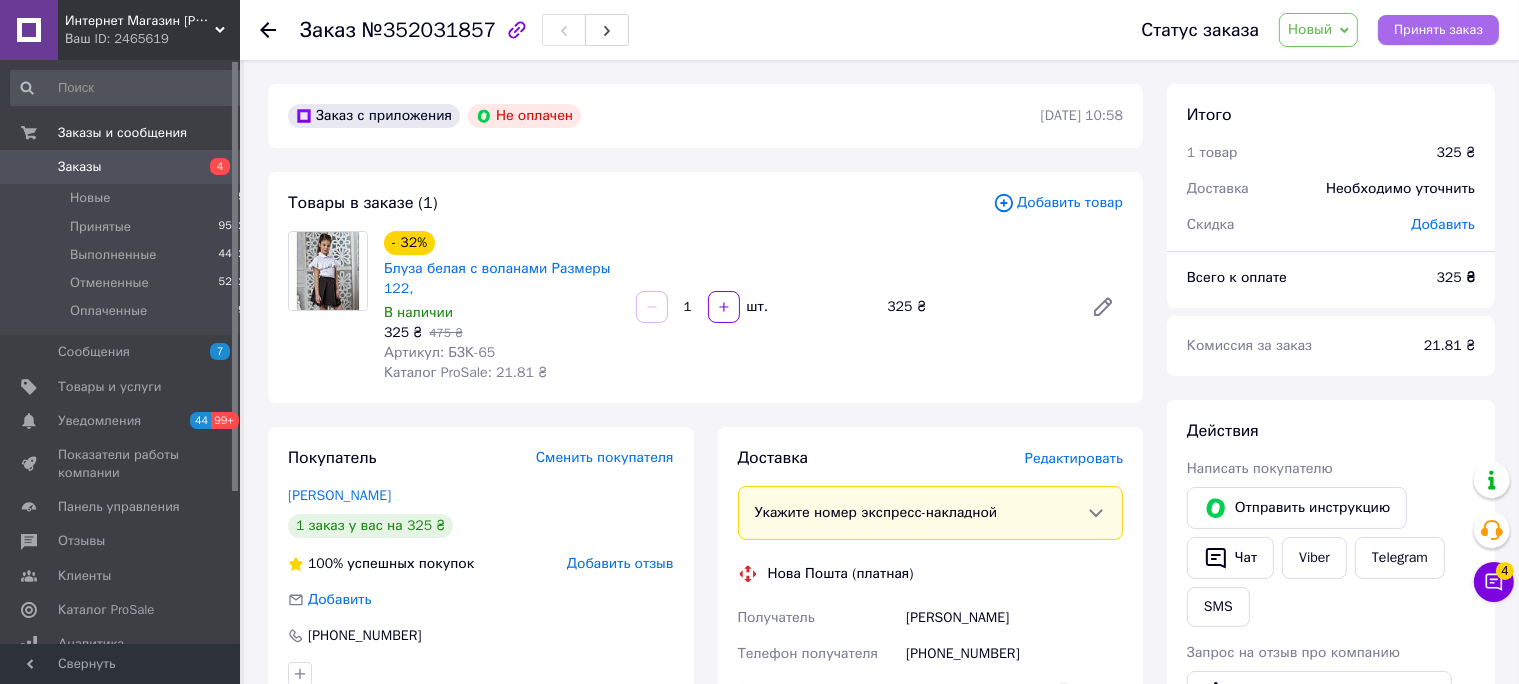 click on "Принять заказ" at bounding box center [1438, 30] 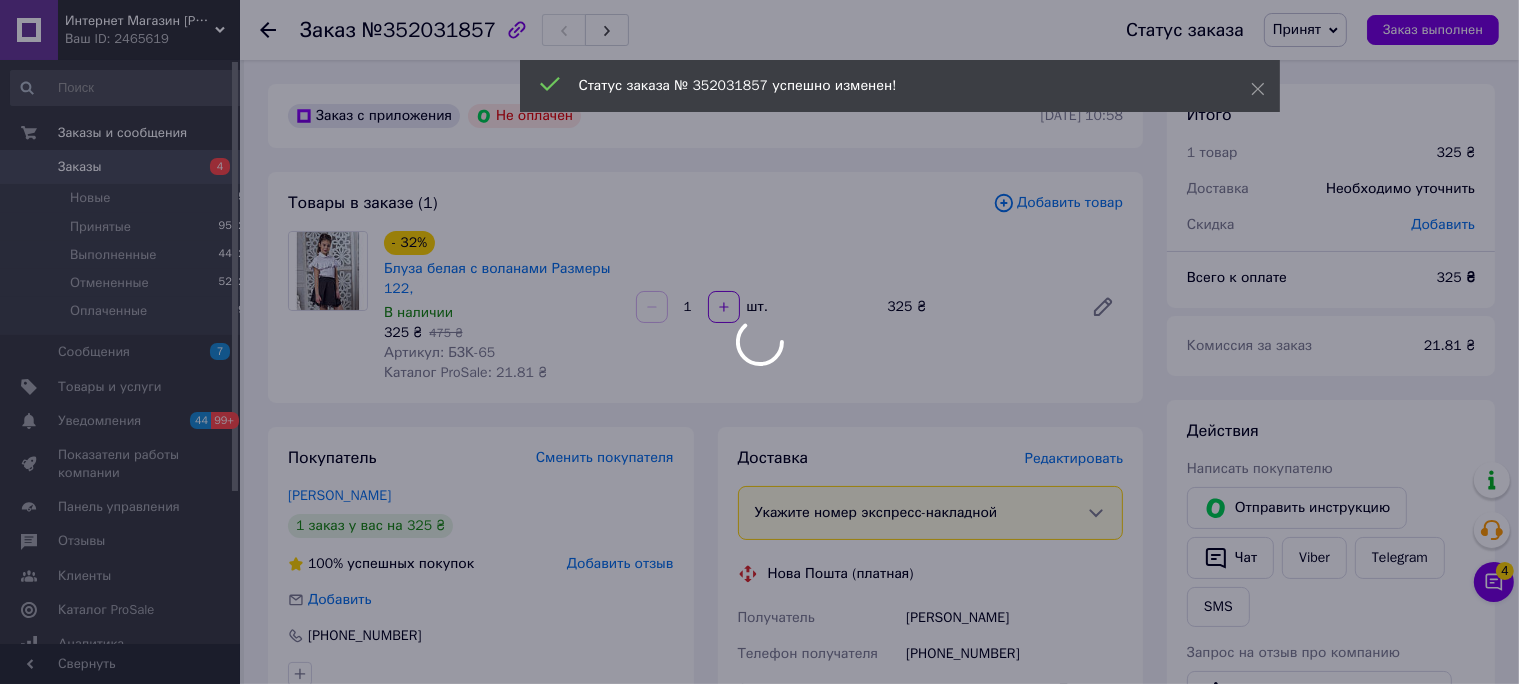 click at bounding box center (759, 342) 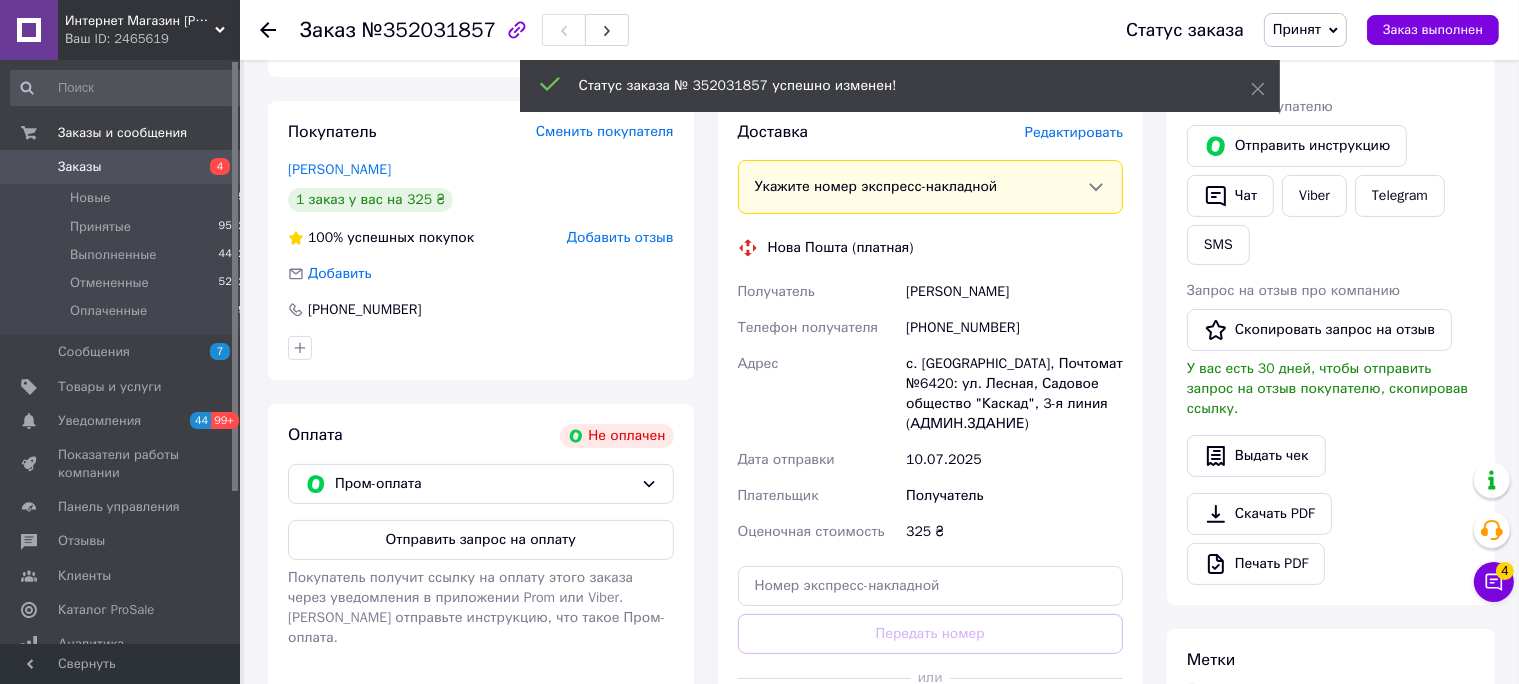 scroll, scrollTop: 492, scrollLeft: 0, axis: vertical 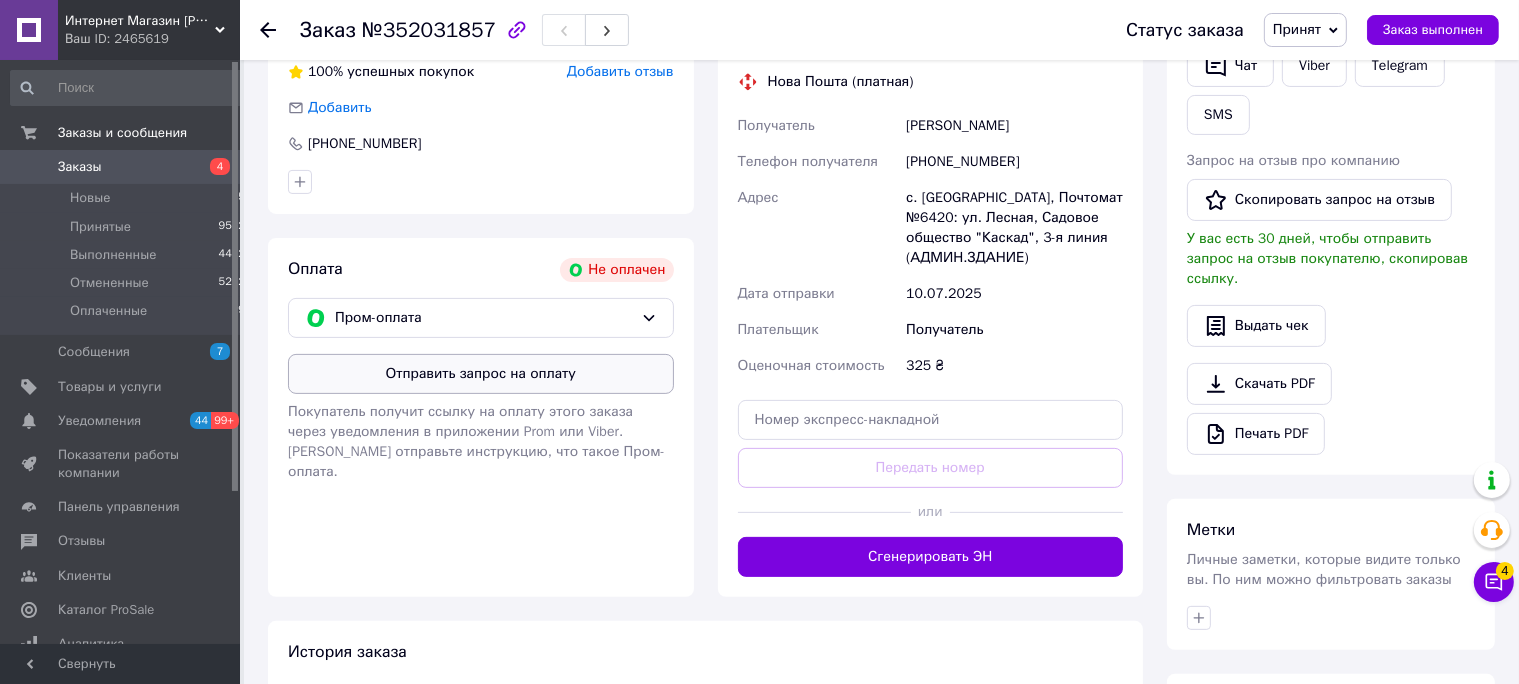 click on "Отправить запрос на оплату" at bounding box center (481, 374) 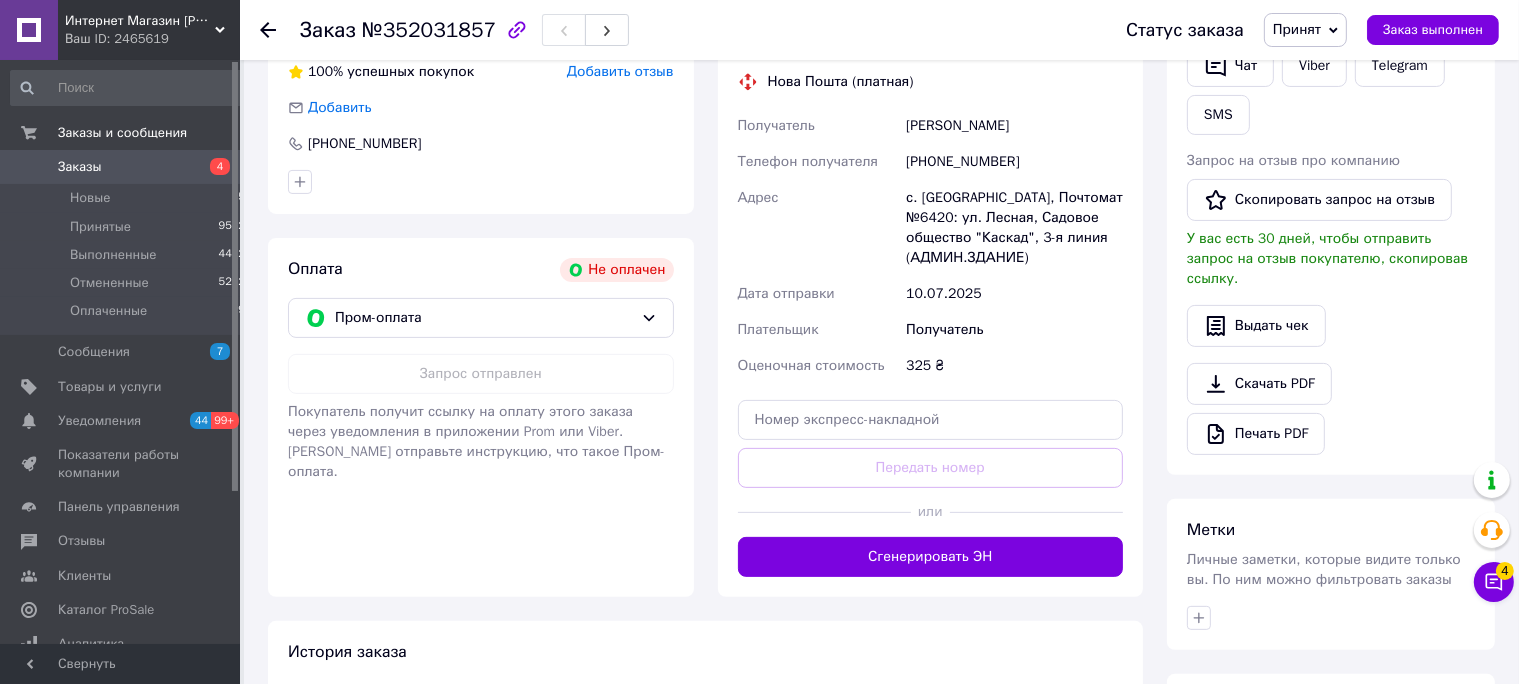 click 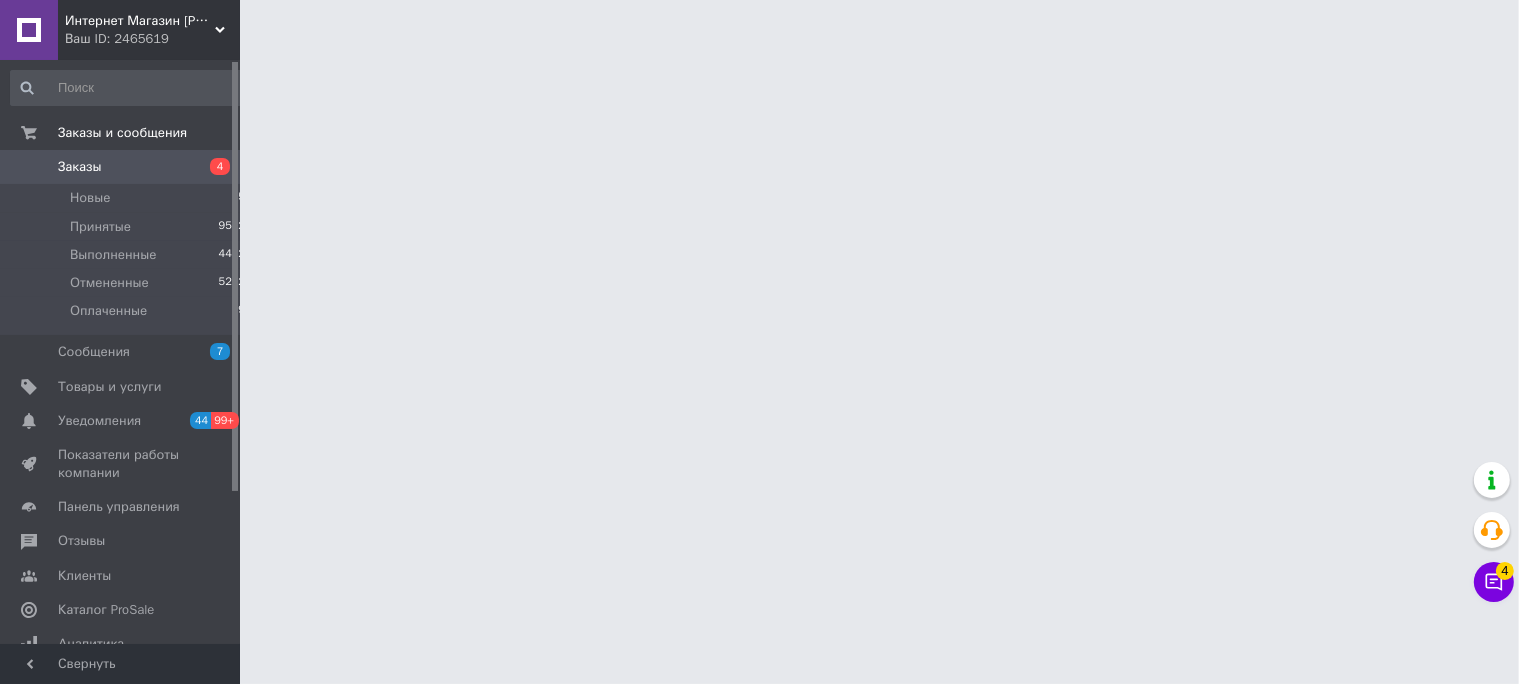 scroll, scrollTop: 0, scrollLeft: 0, axis: both 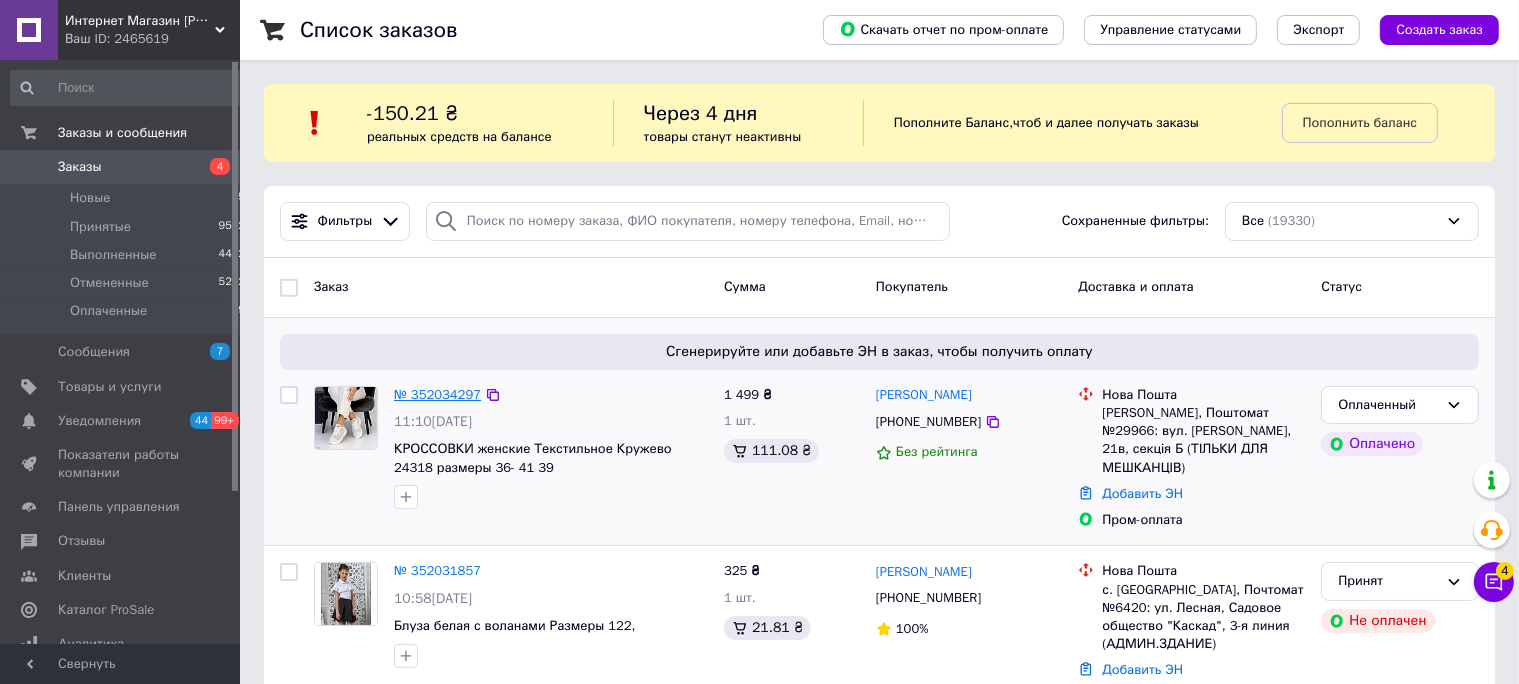 click on "№ 352034297" at bounding box center [437, 394] 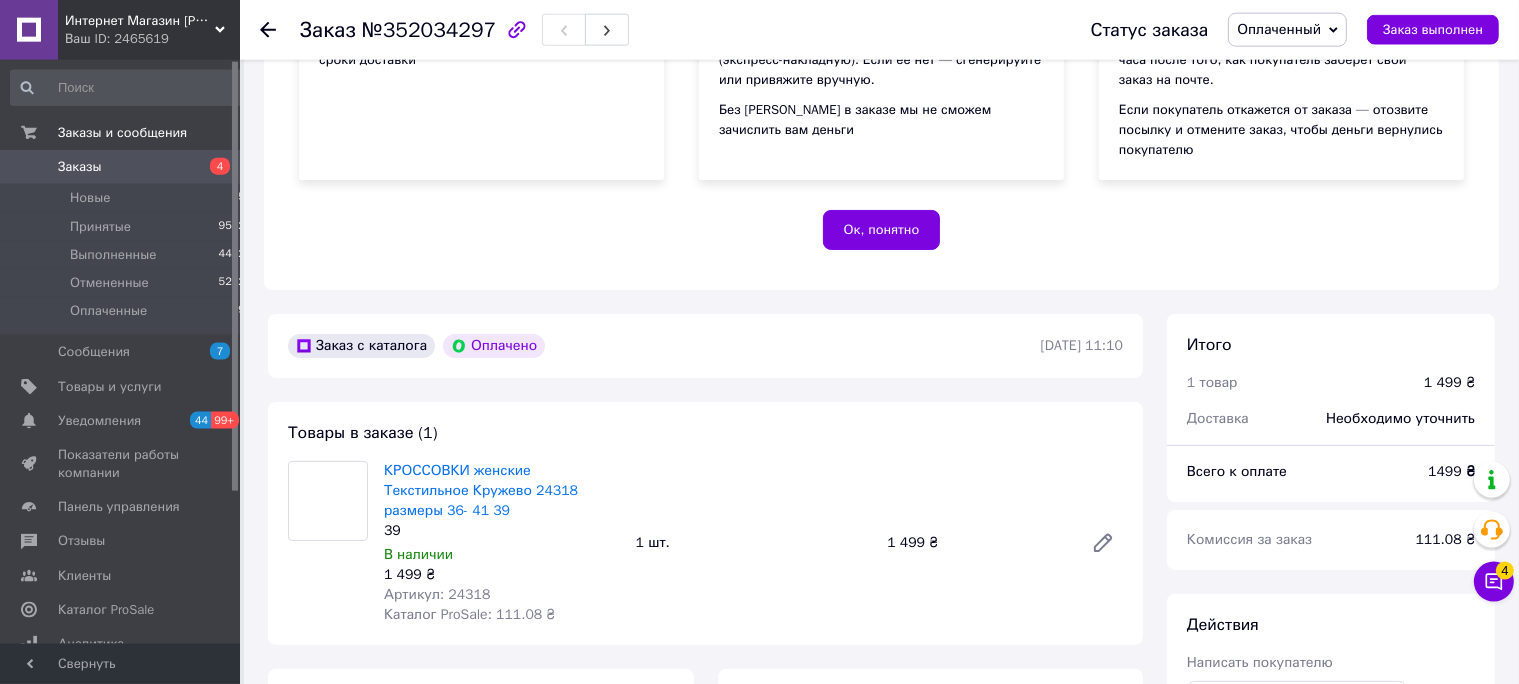 scroll, scrollTop: 492, scrollLeft: 0, axis: vertical 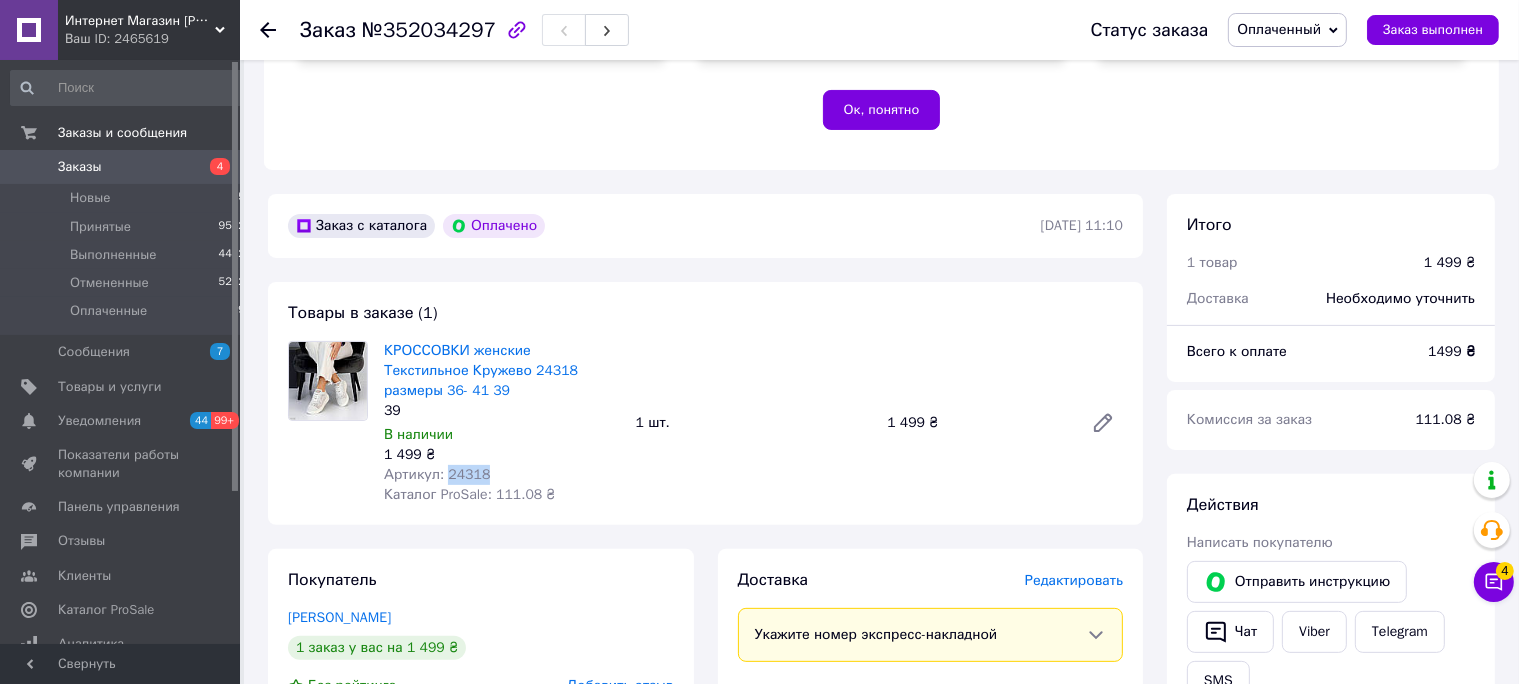 drag, startPoint x: 504, startPoint y: 453, endPoint x: 444, endPoint y: 450, distance: 60.074955 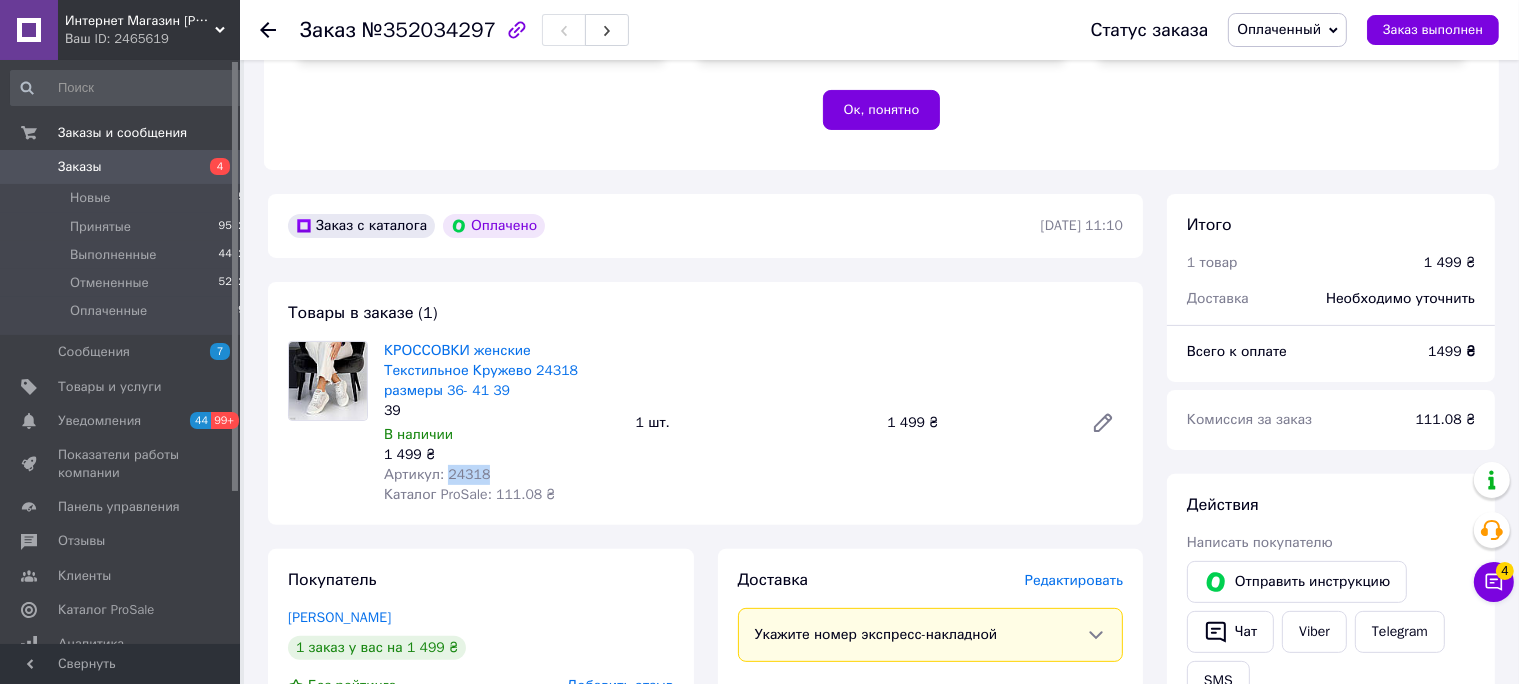 click on "Артикул: 24318" at bounding box center (502, 475) 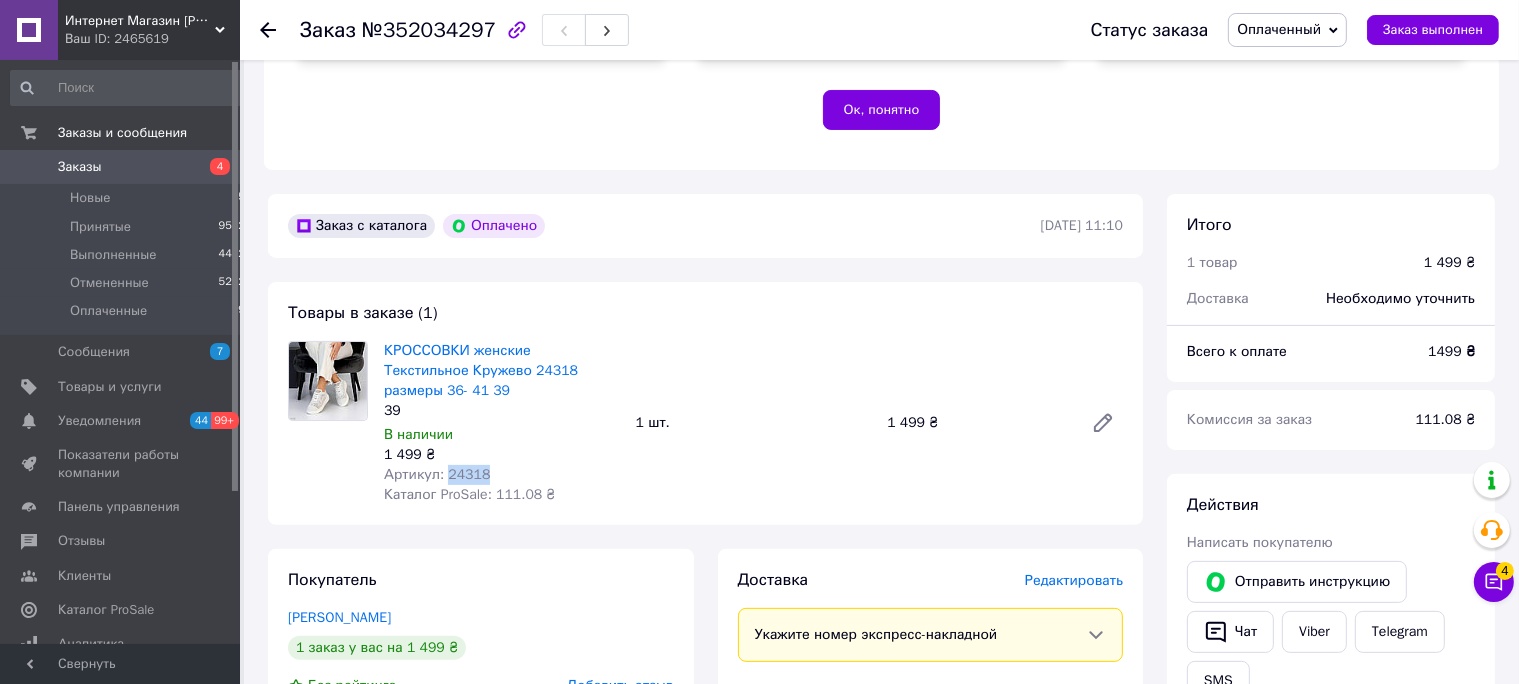 copy on "24318" 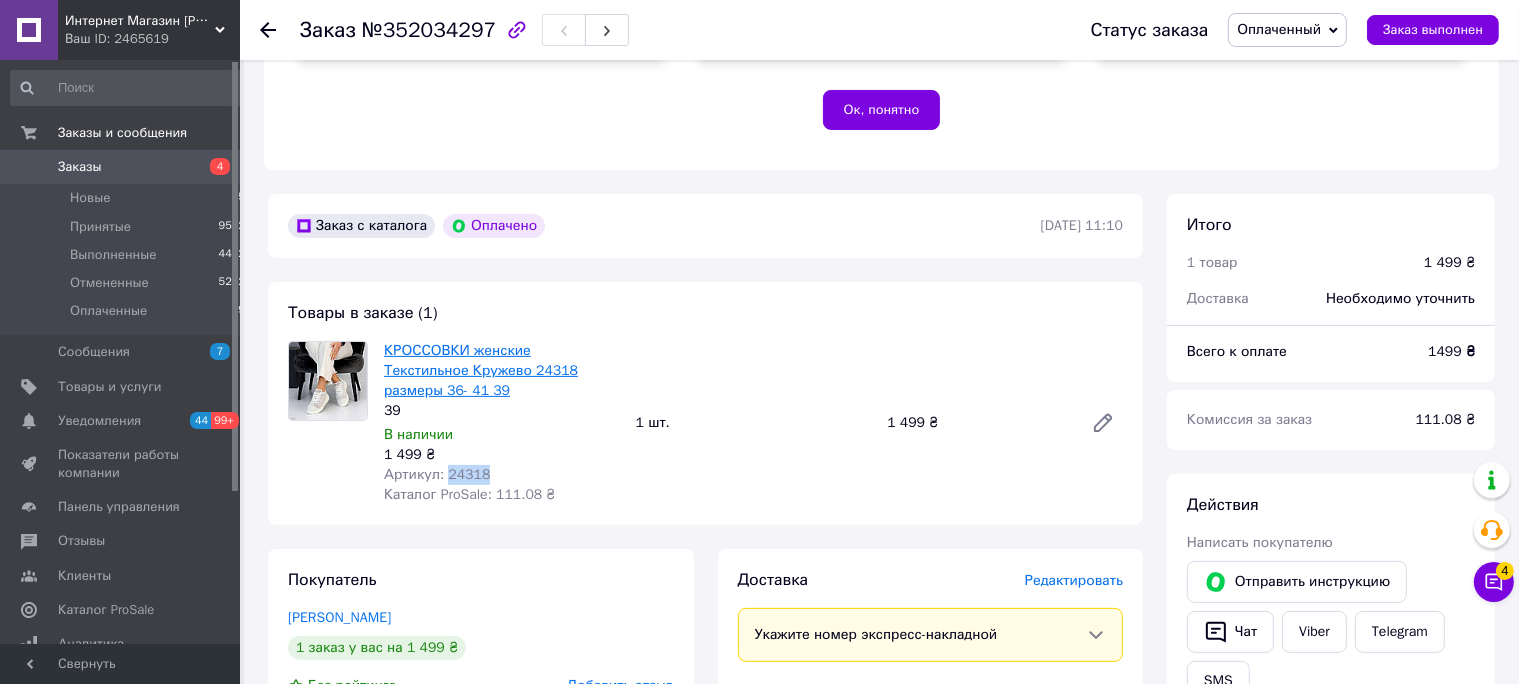 scroll, scrollTop: 985, scrollLeft: 0, axis: vertical 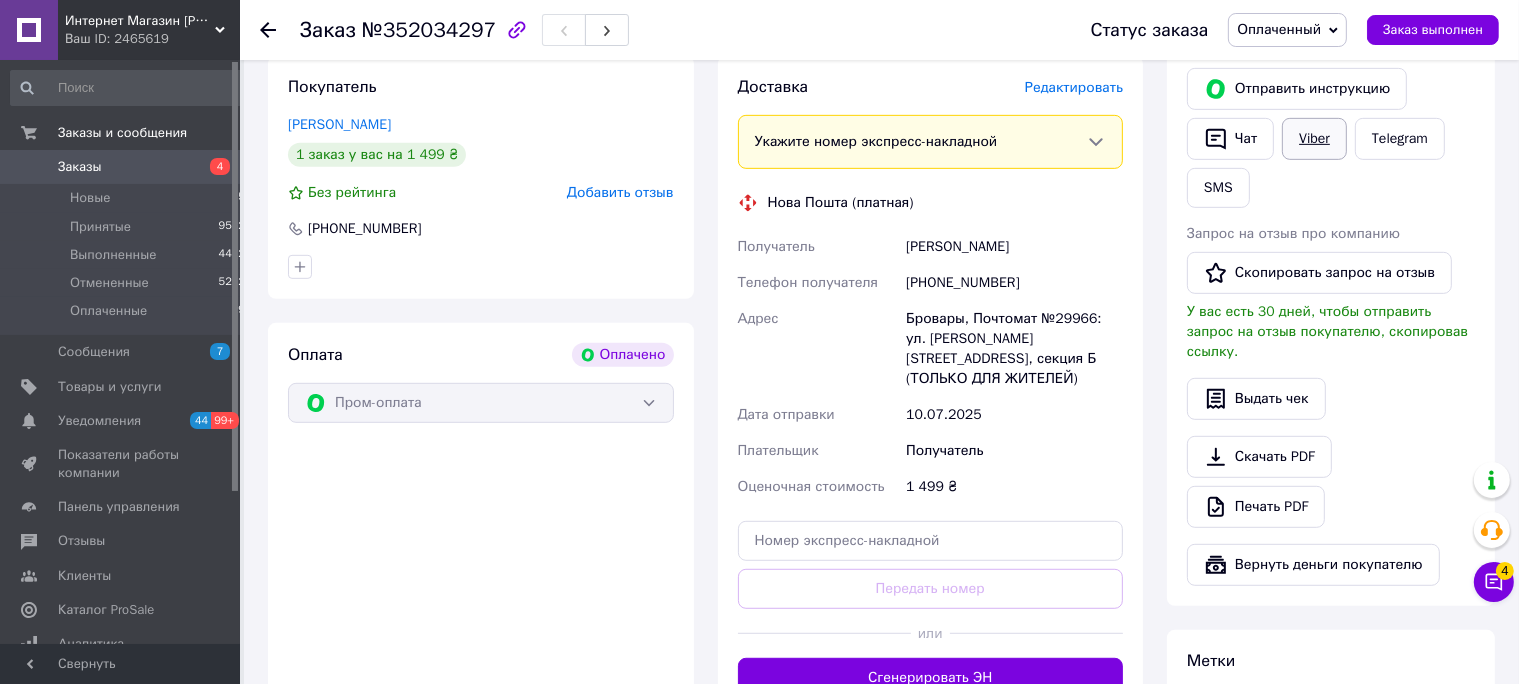 click on "Viber" at bounding box center [1314, 139] 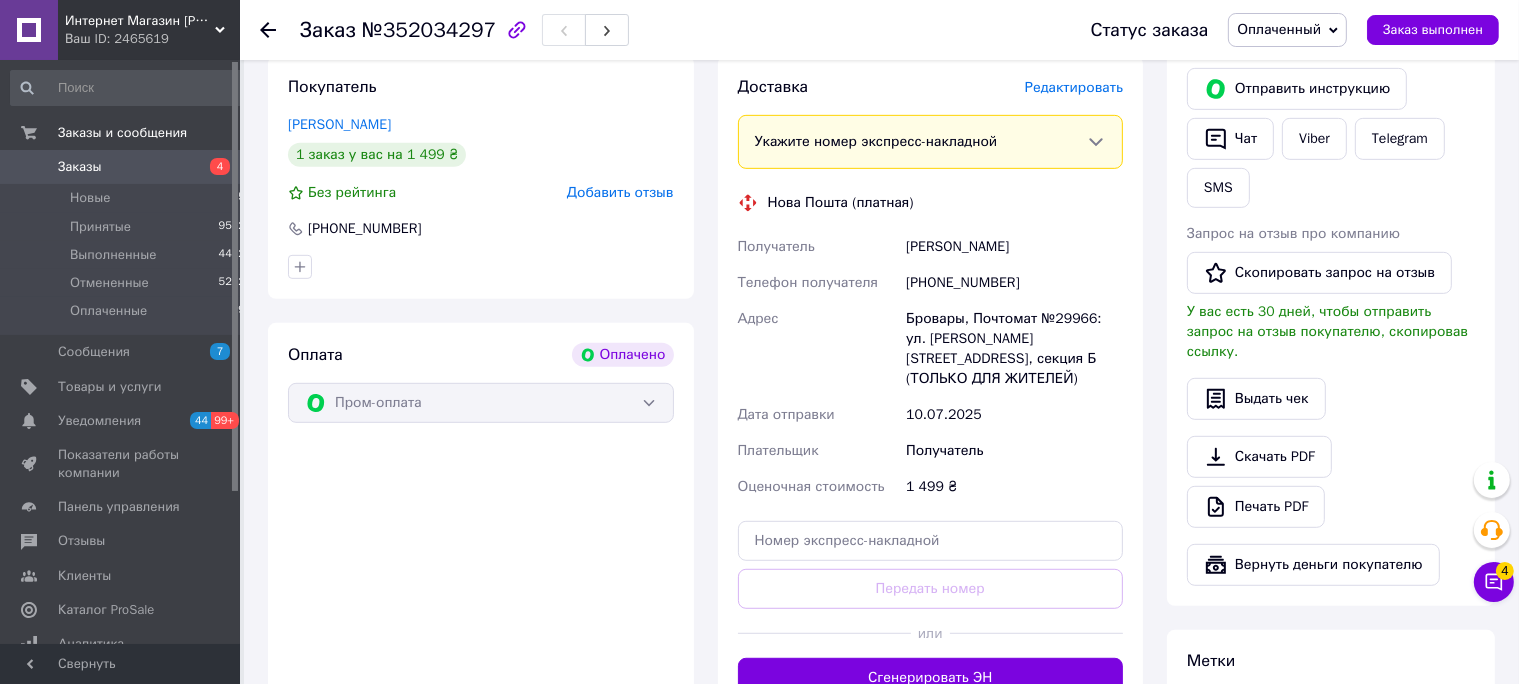 click on "Скачать PDF   Печать PDF" at bounding box center [1331, 482] 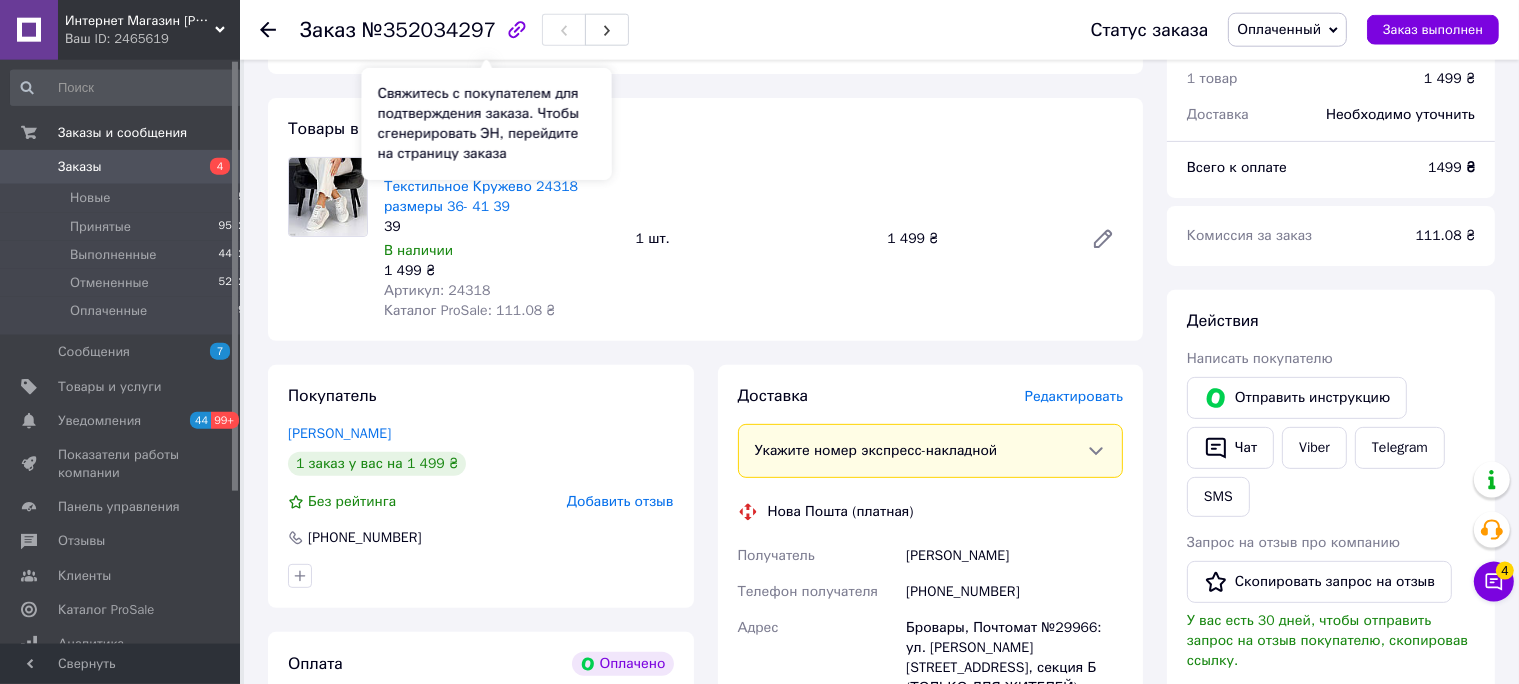 scroll, scrollTop: 492, scrollLeft: 0, axis: vertical 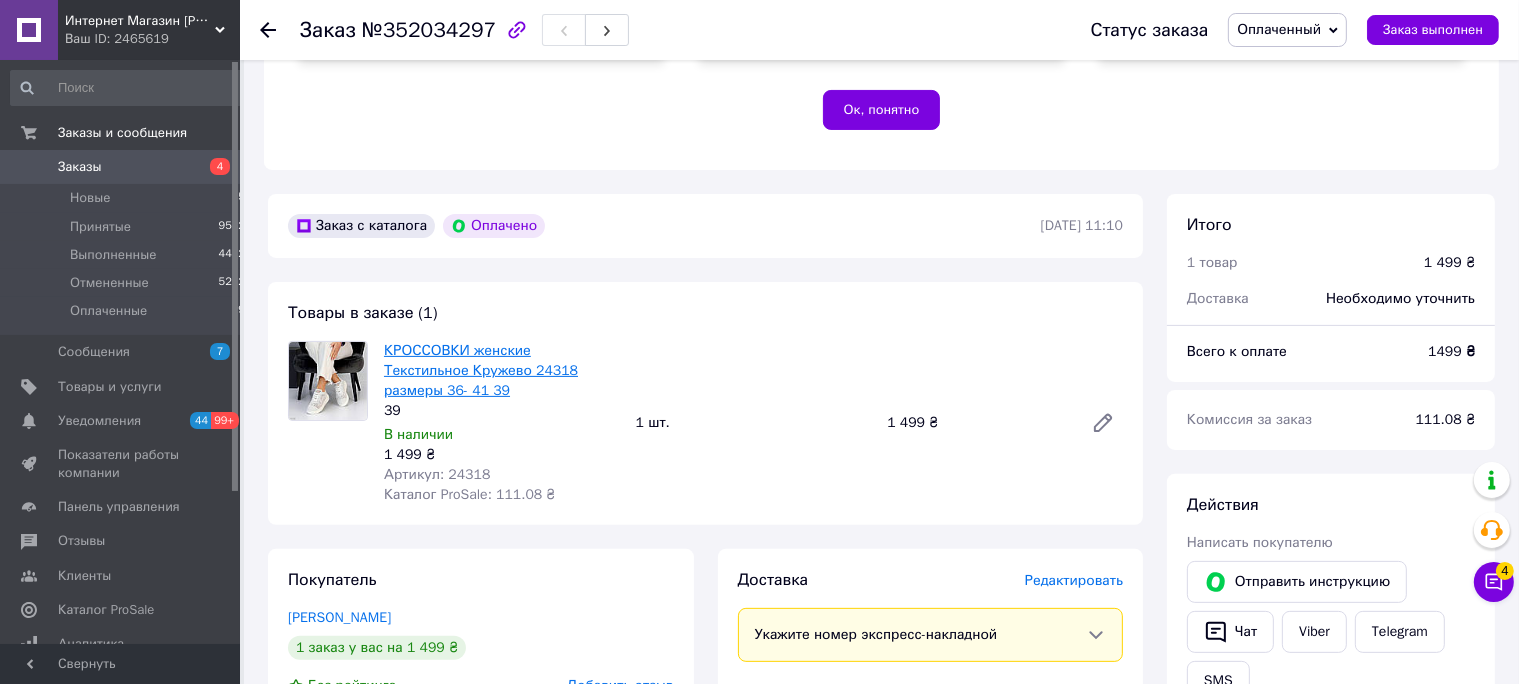 click on "КРОССОВКИ женские Текстильное Кружево 24318 размеры 36- 41 39" at bounding box center (481, 370) 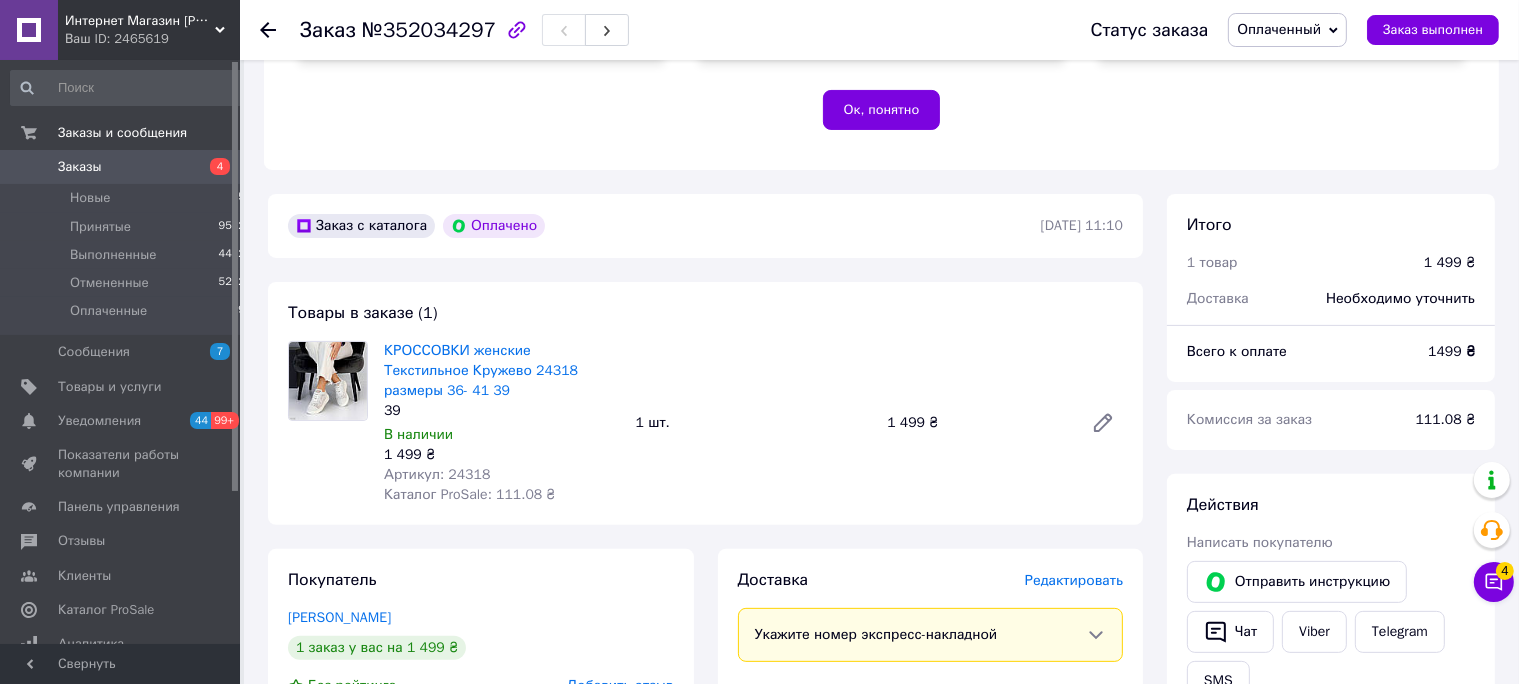click 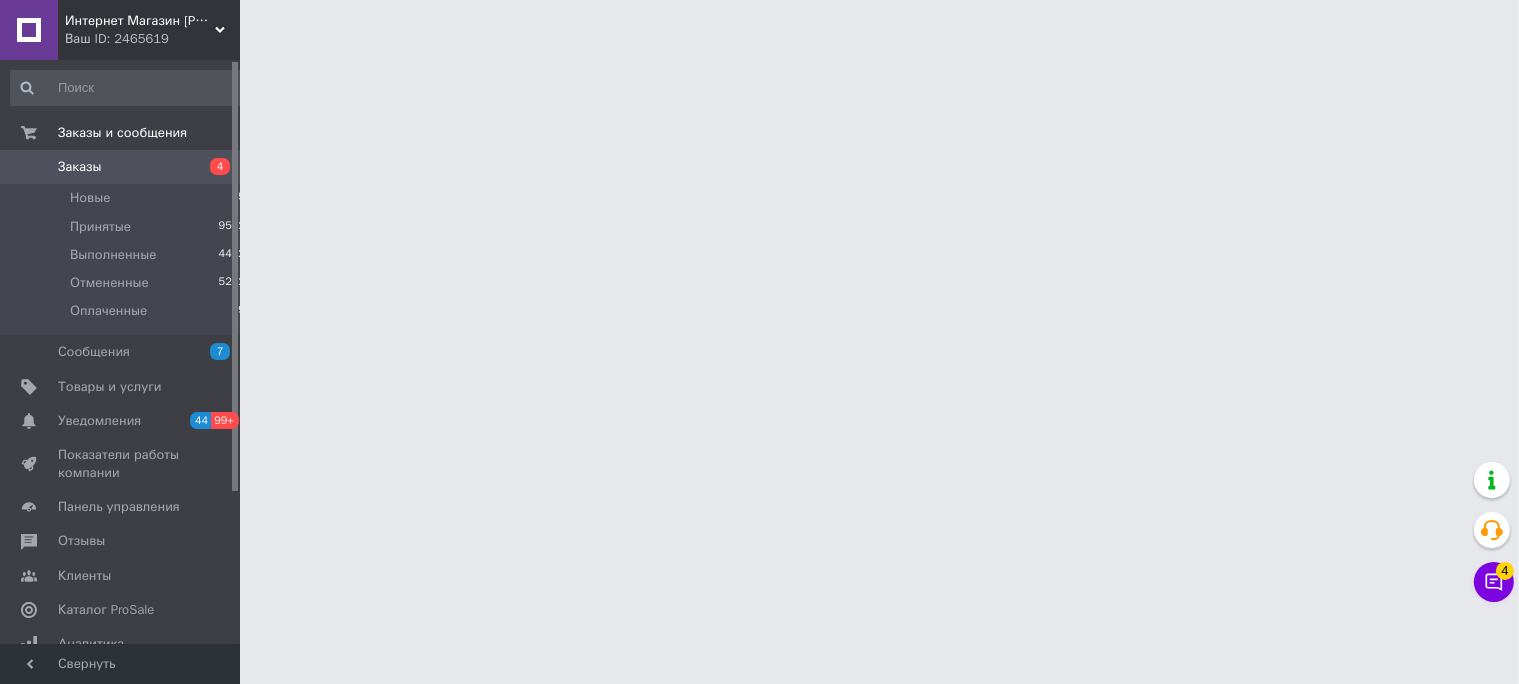 scroll, scrollTop: 0, scrollLeft: 0, axis: both 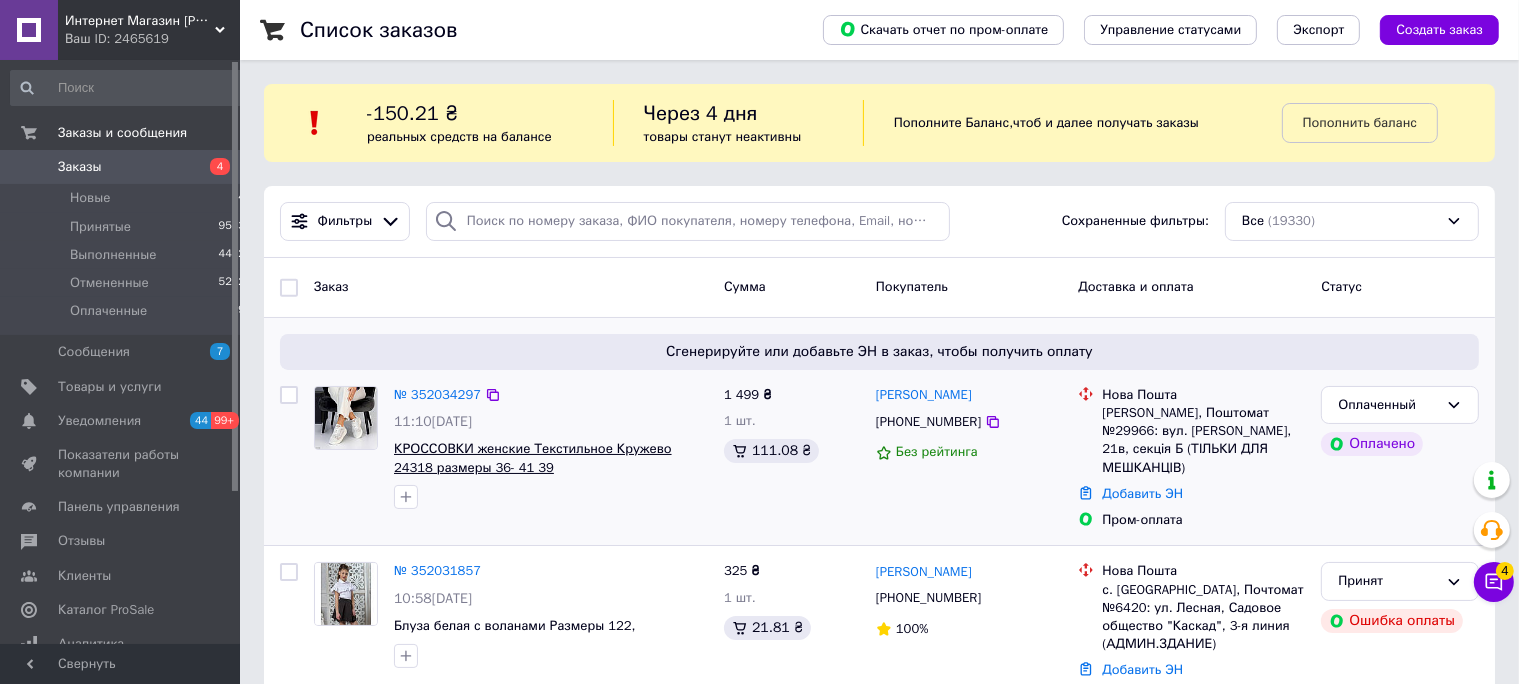click on "КРОССОВКИ женские Текстильное Кружево 24318 размеры 36- 41 39" at bounding box center (533, 458) 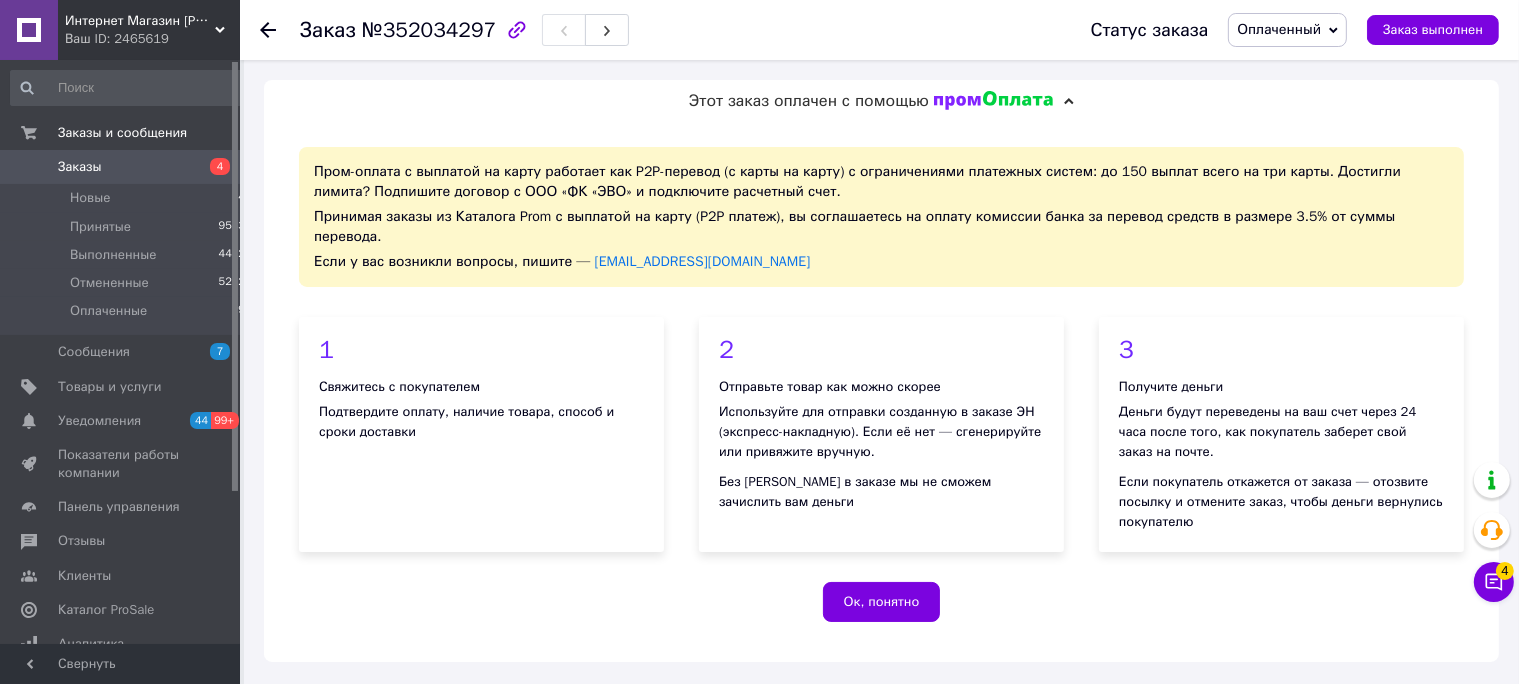 scroll, scrollTop: 492, scrollLeft: 0, axis: vertical 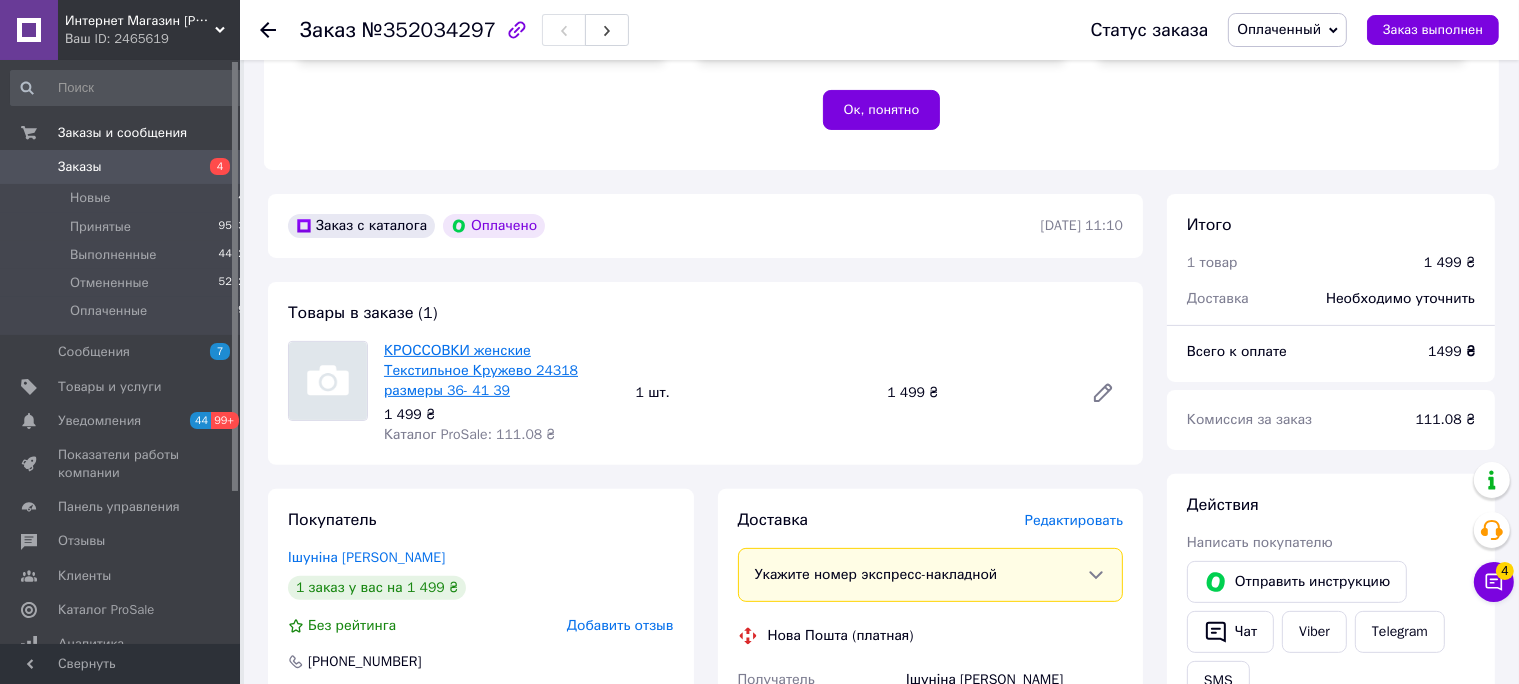 click on "КРОССОВКИ женские Текстильное Кружево 24318 размеры 36- 41 39" at bounding box center (481, 370) 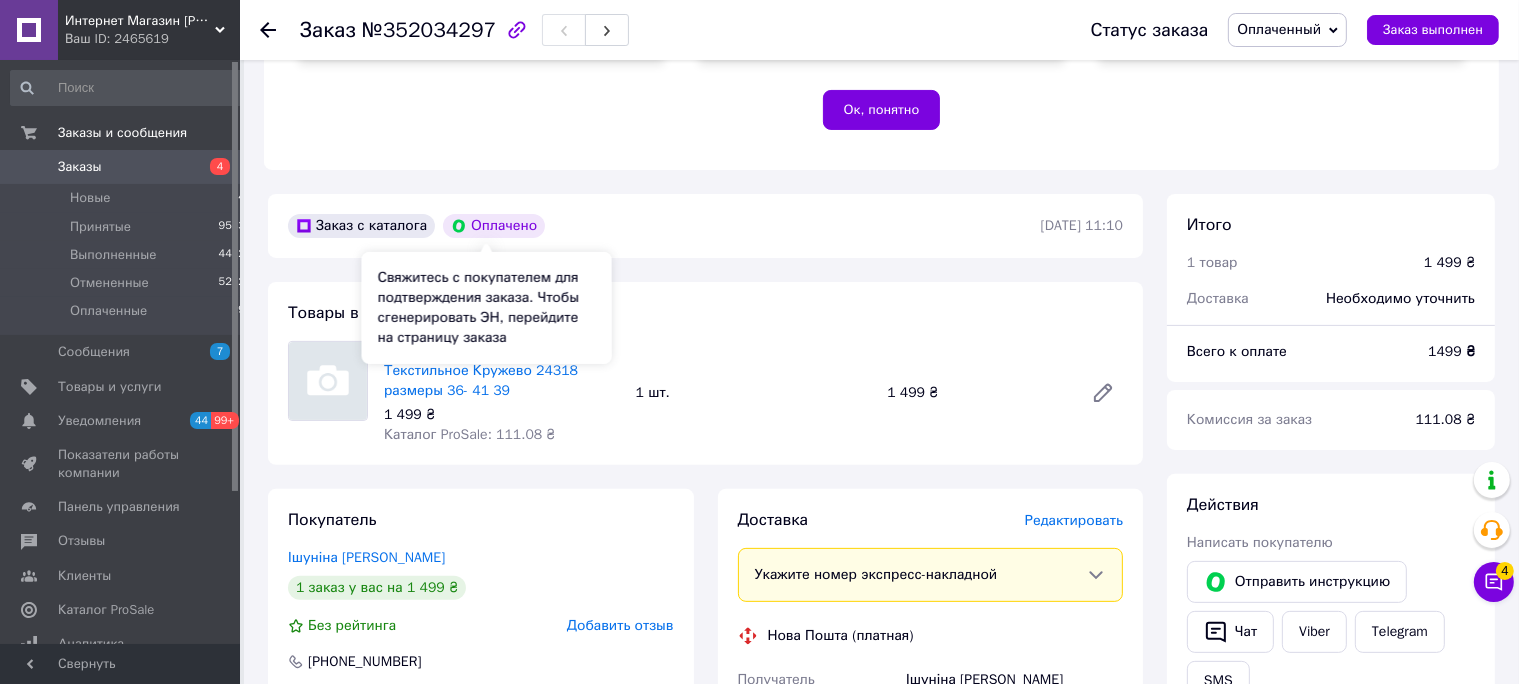 scroll, scrollTop: 0, scrollLeft: 0, axis: both 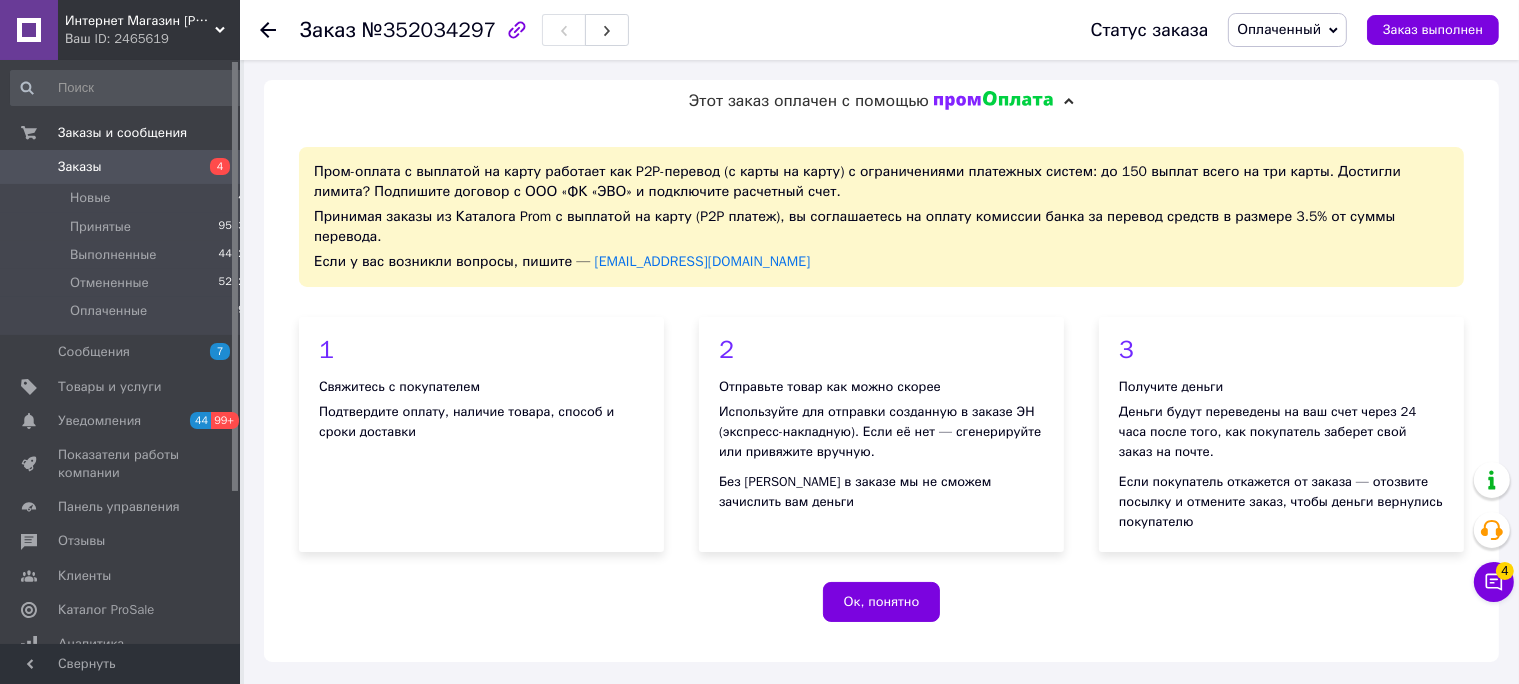 click 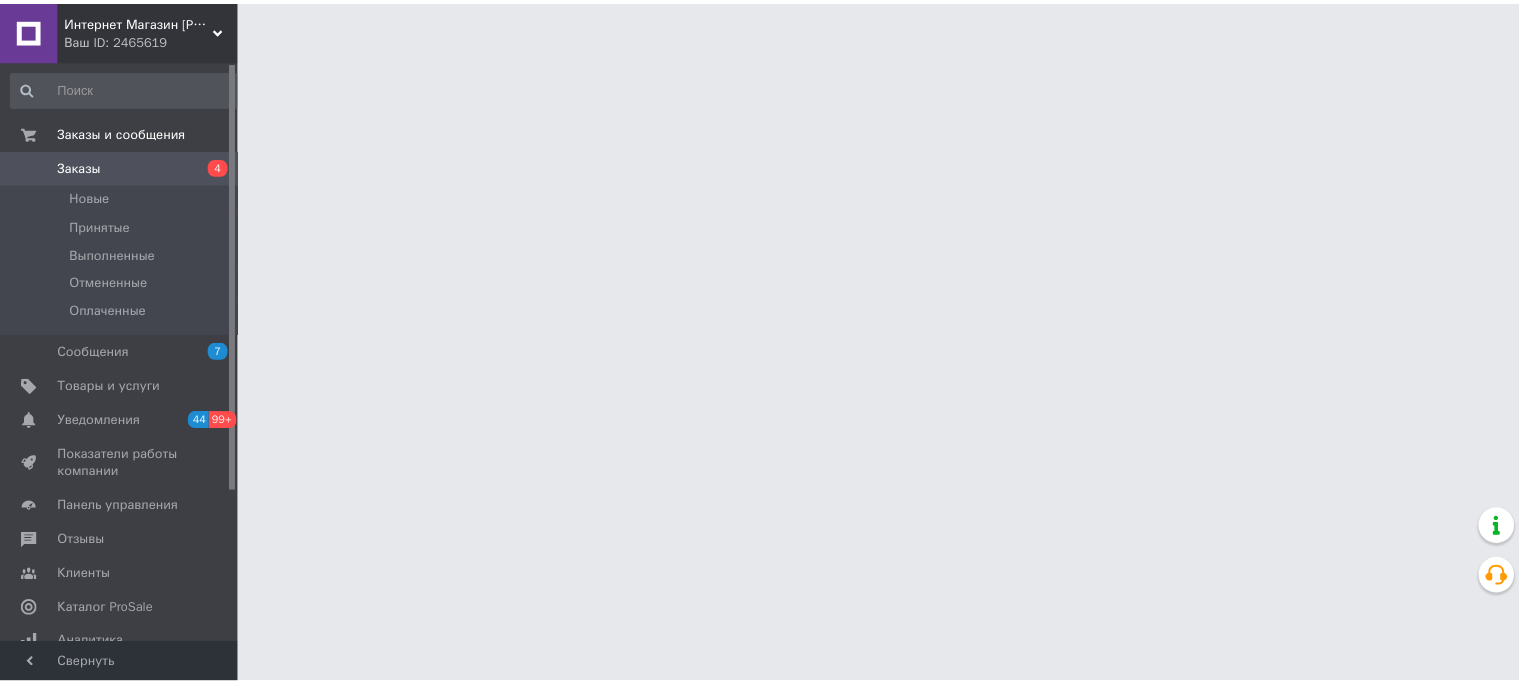 scroll, scrollTop: 0, scrollLeft: 0, axis: both 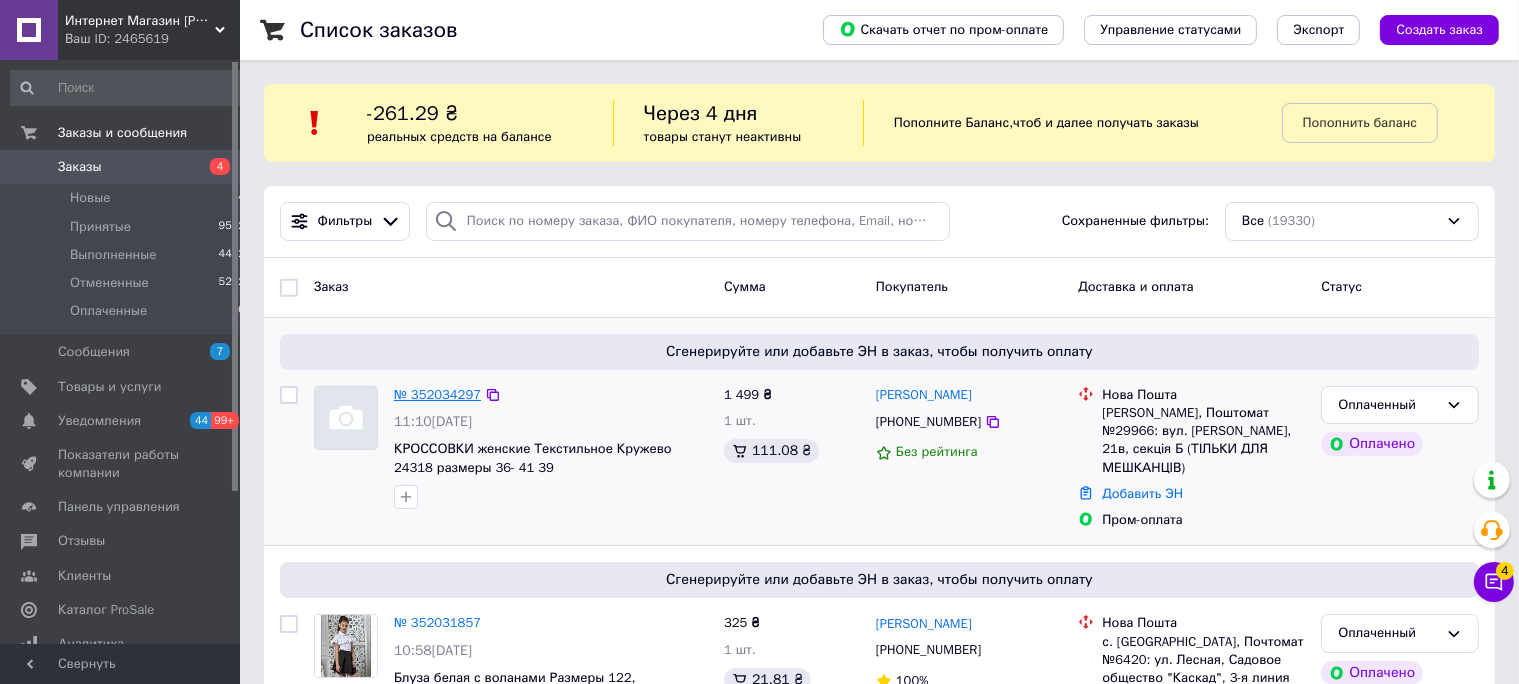 click on "№ 352034297" at bounding box center (437, 394) 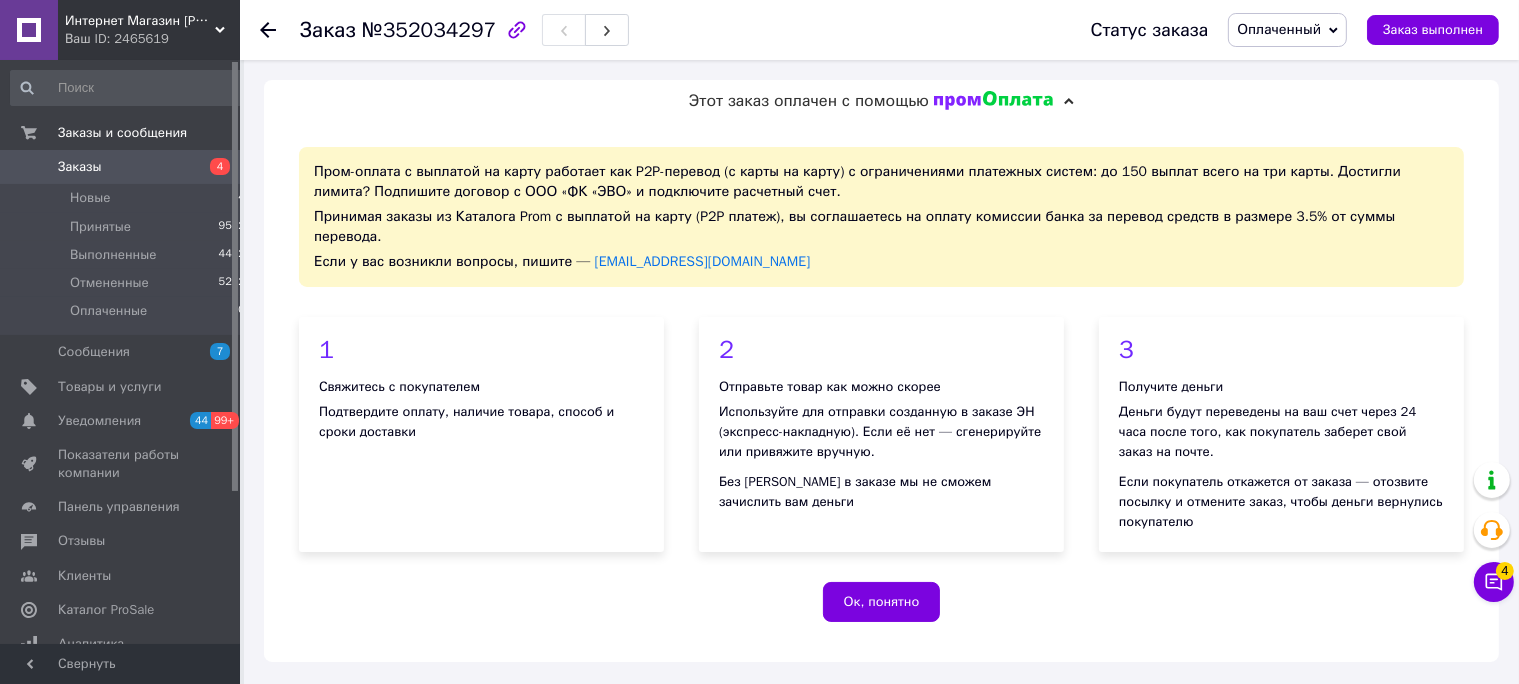 click 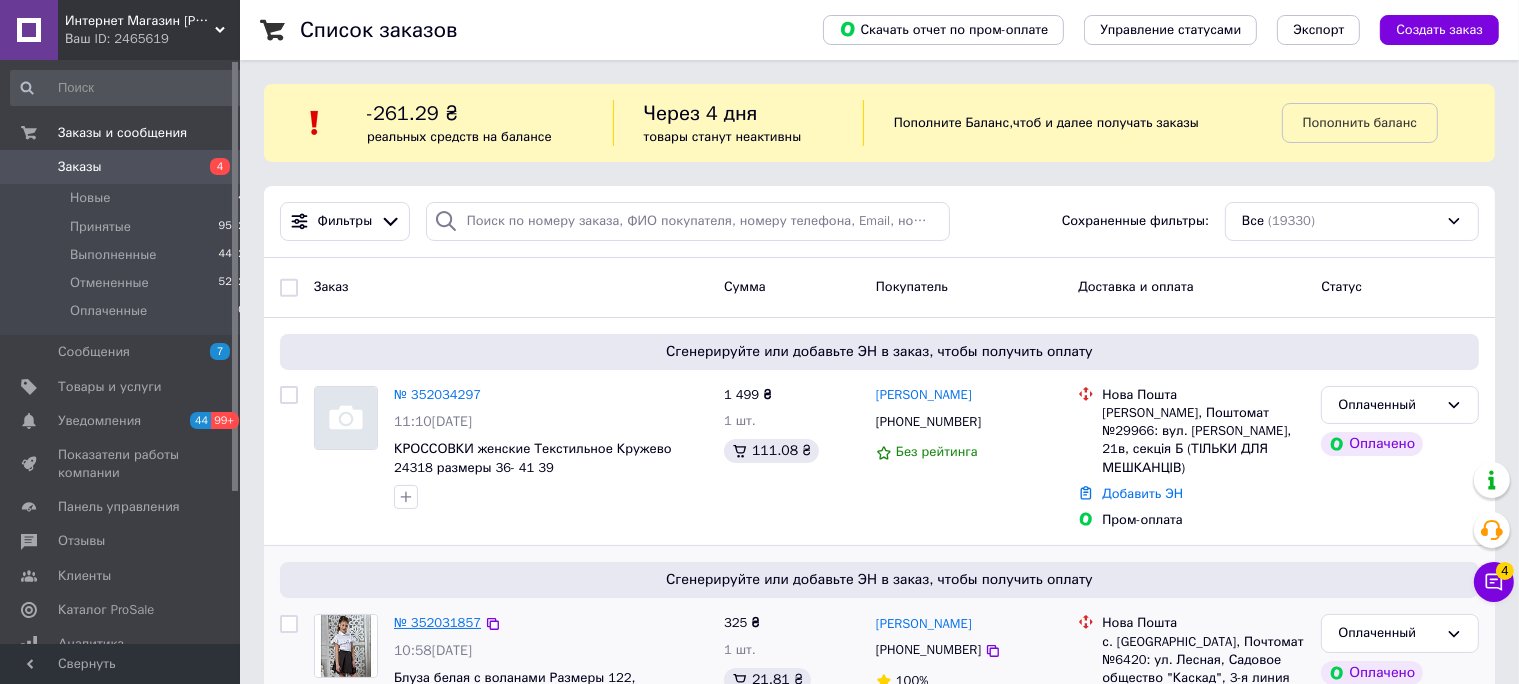 click on "№ 352031857" at bounding box center [437, 622] 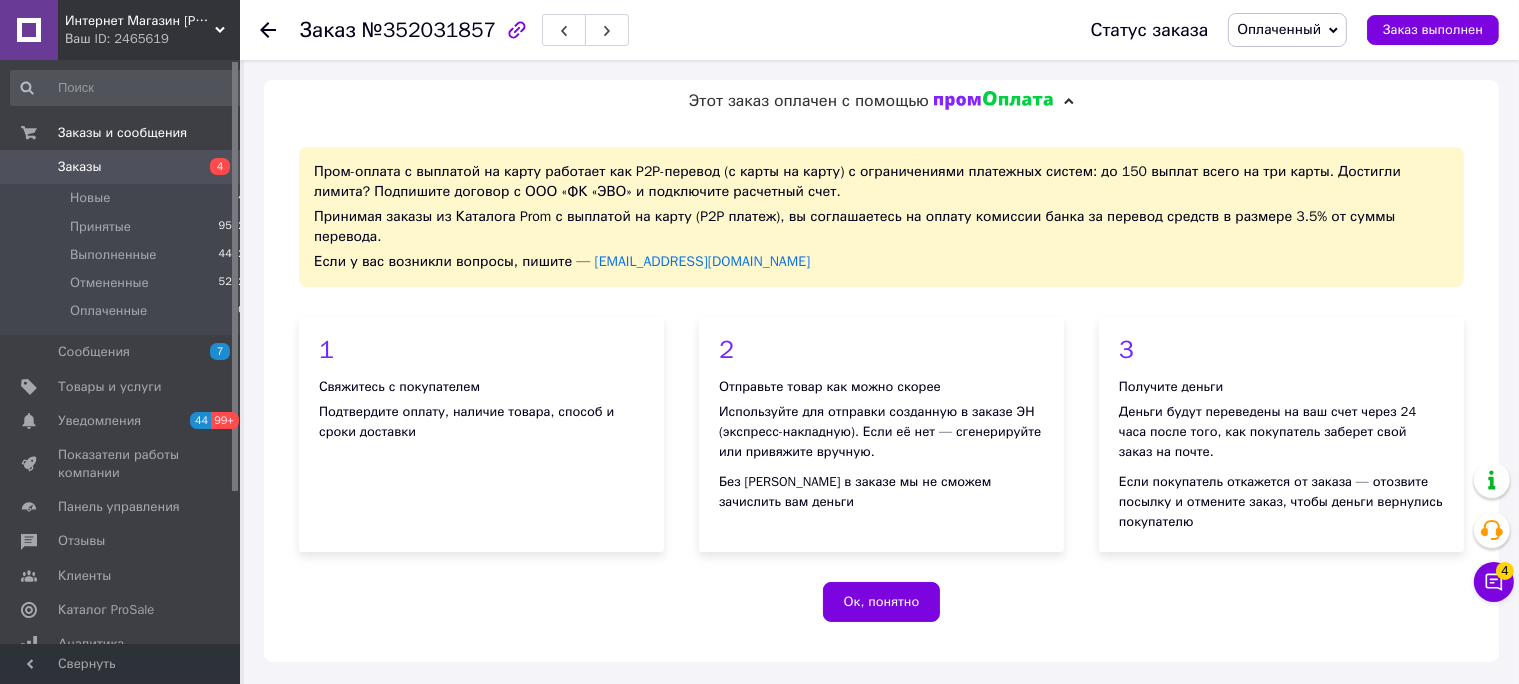 scroll, scrollTop: 492, scrollLeft: 0, axis: vertical 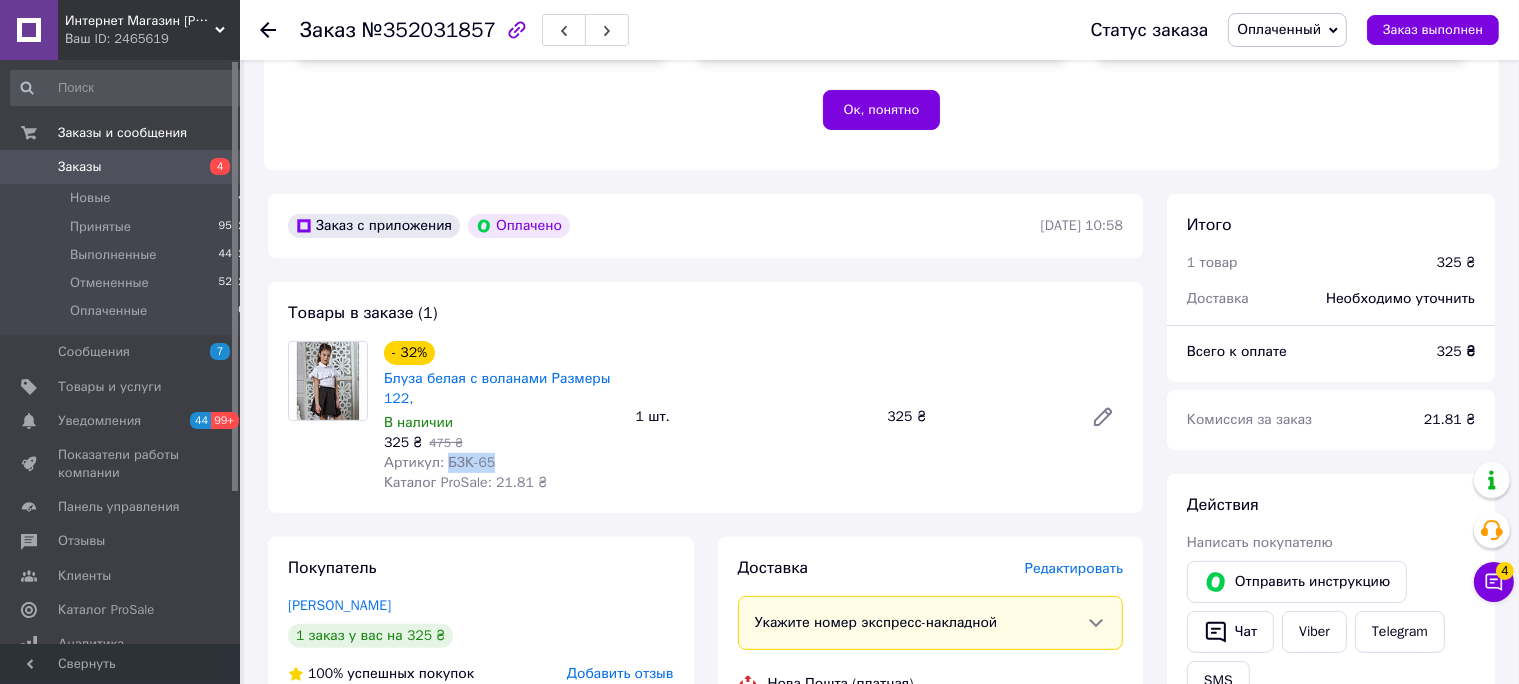 drag, startPoint x: 492, startPoint y: 462, endPoint x: 443, endPoint y: 467, distance: 49.25444 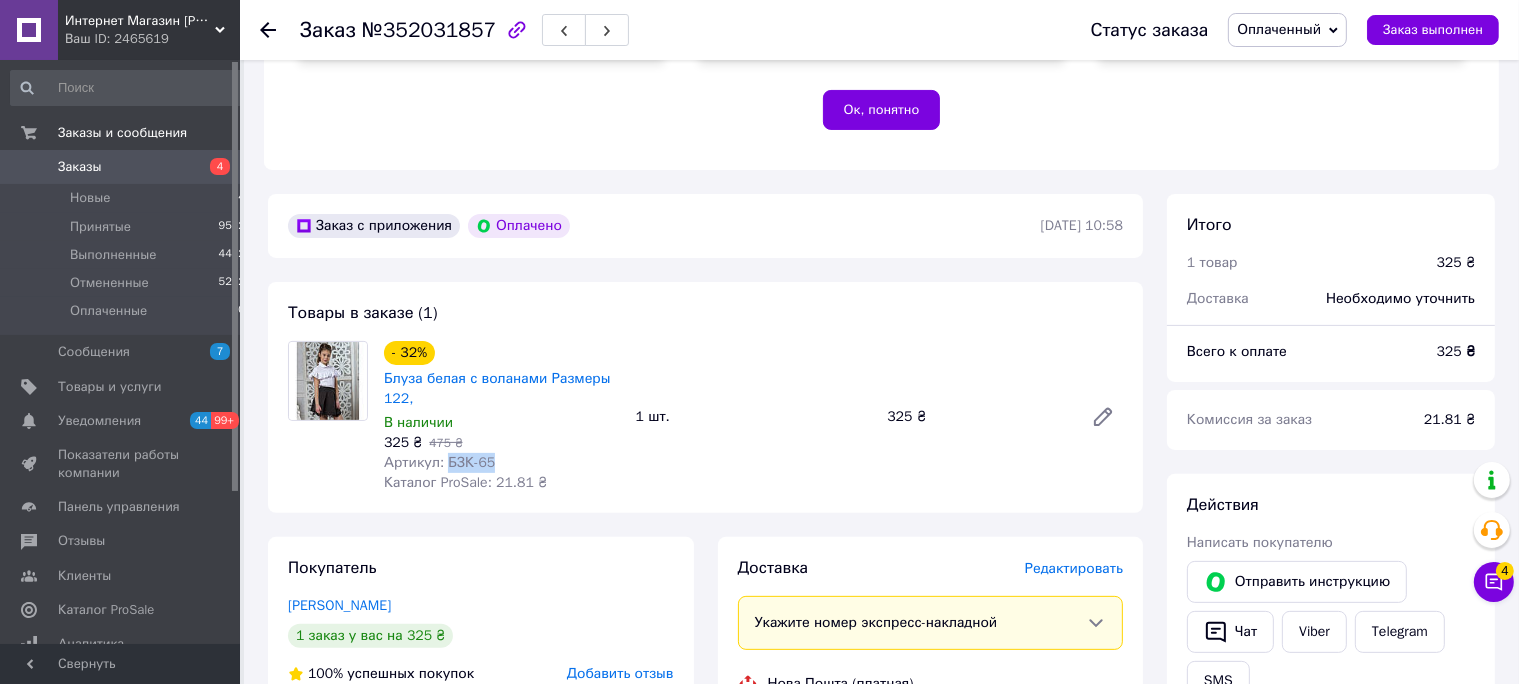 click on "Артикул: БЗК-65" at bounding box center [502, 463] 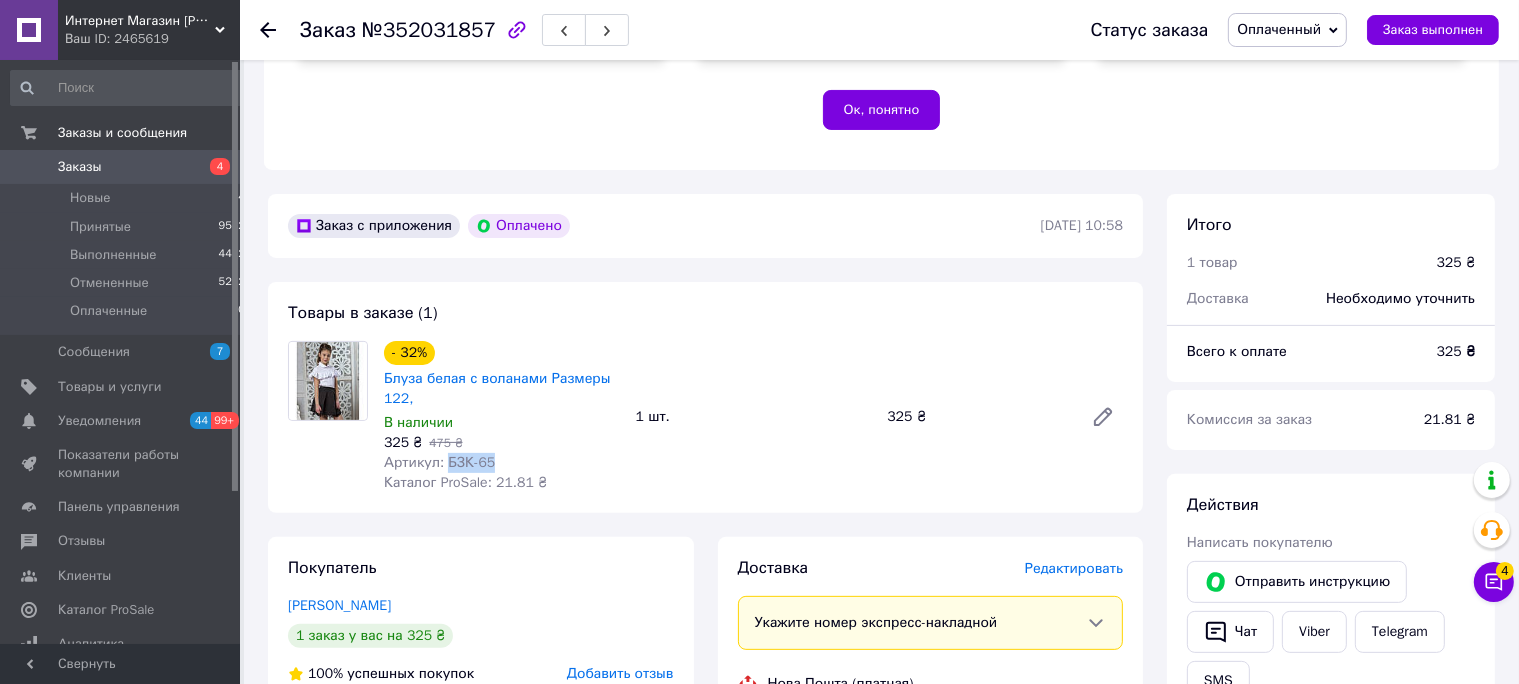 copy on "БЗК-65" 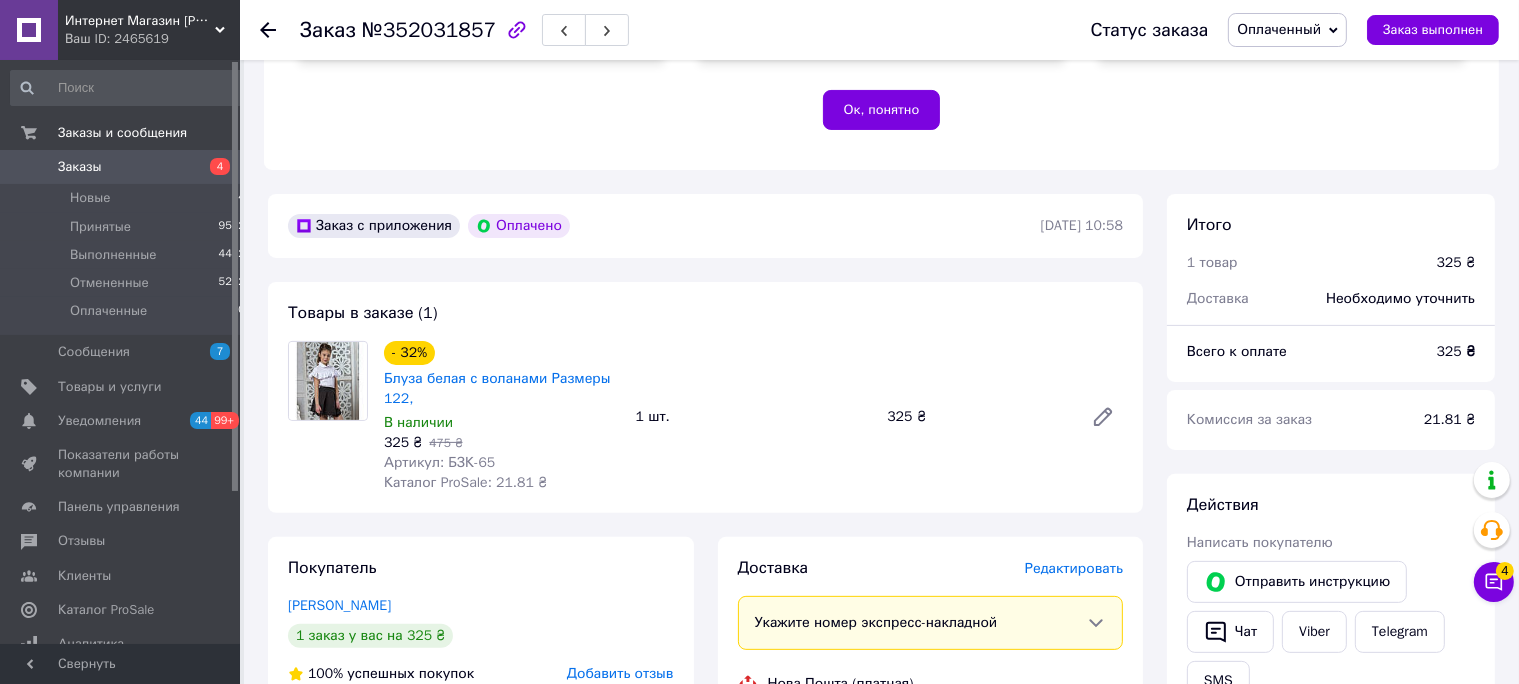 click 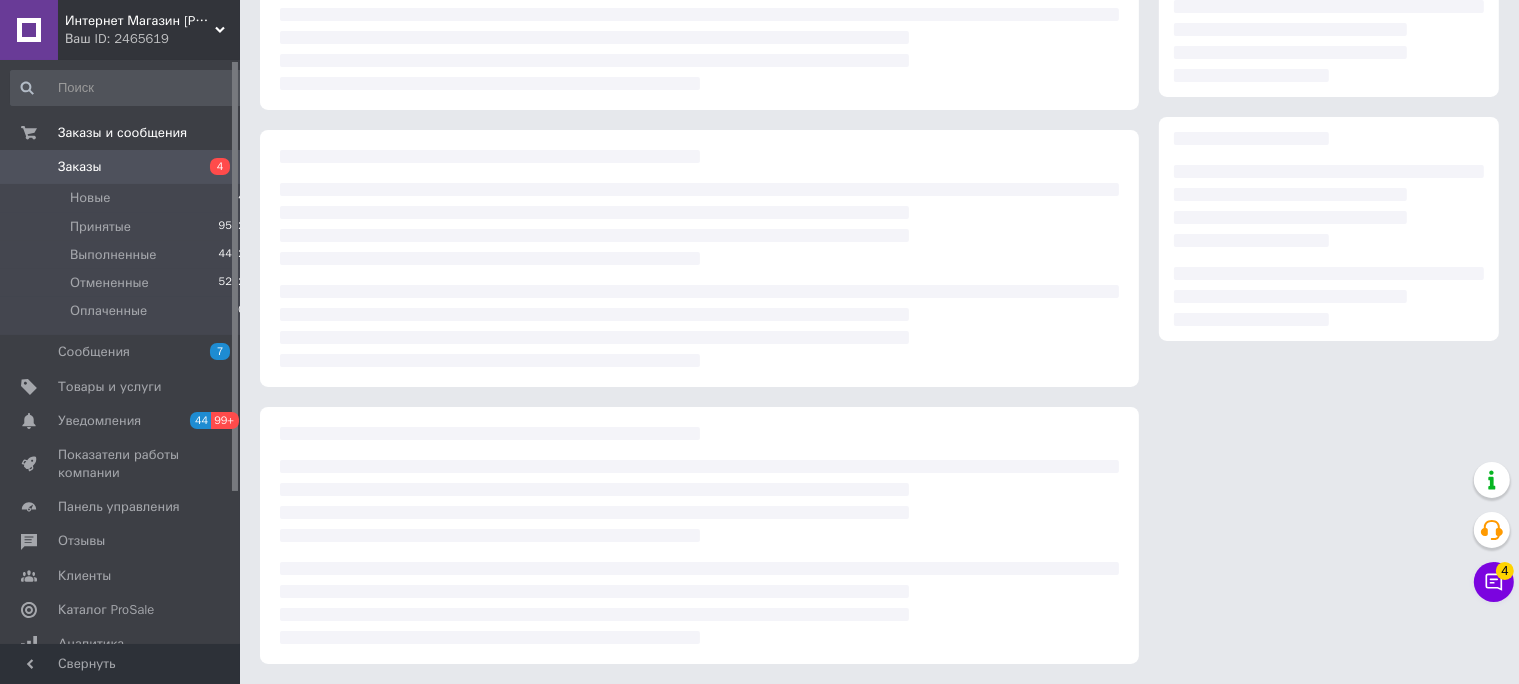 scroll, scrollTop: 0, scrollLeft: 0, axis: both 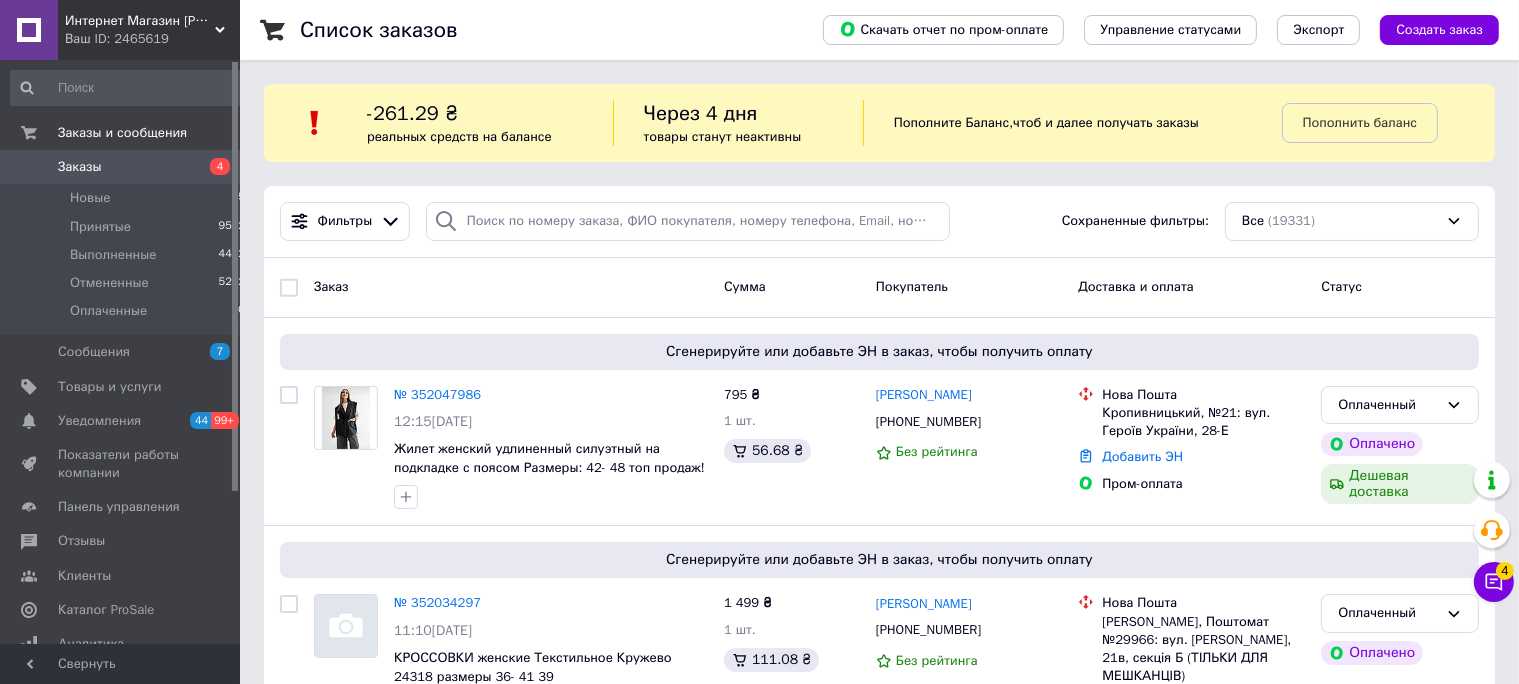 click on "Статус" at bounding box center (1400, 287) 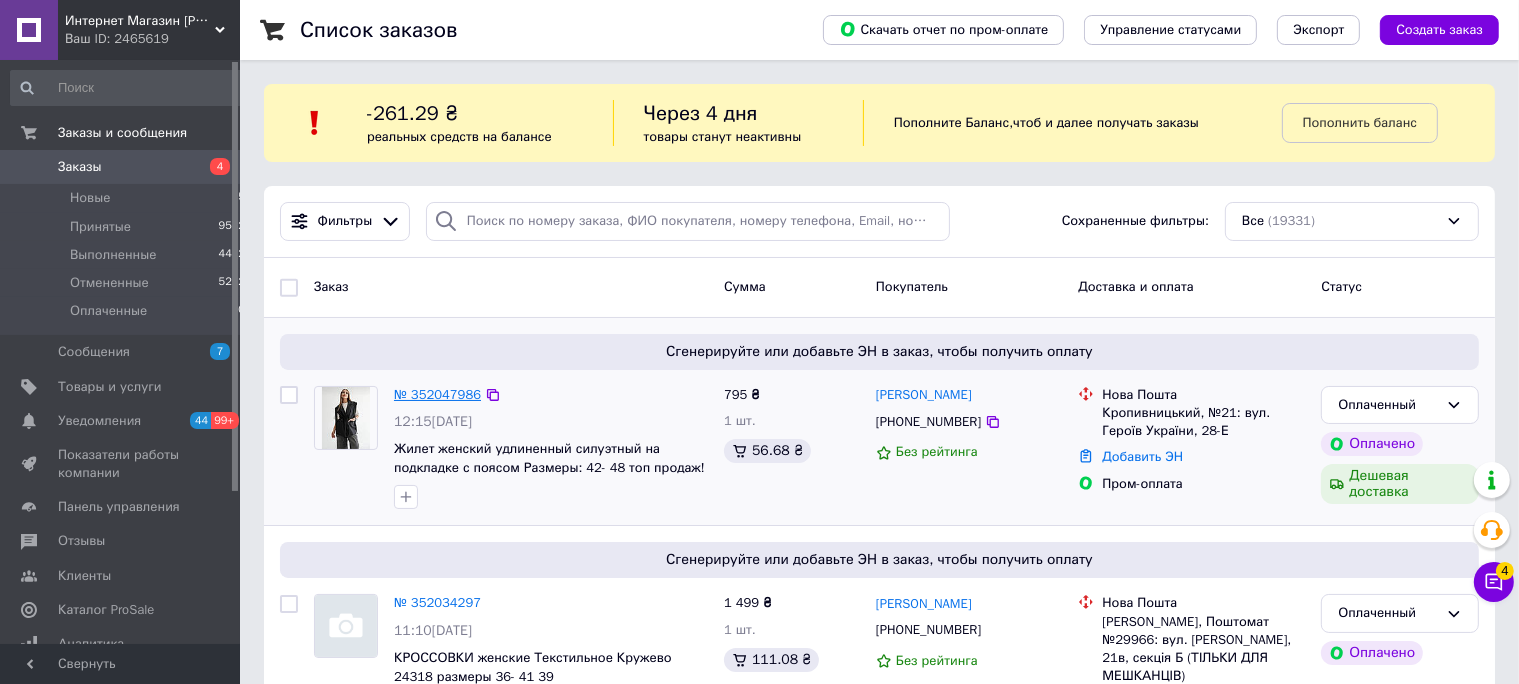 click on "№ 352047986" at bounding box center (437, 394) 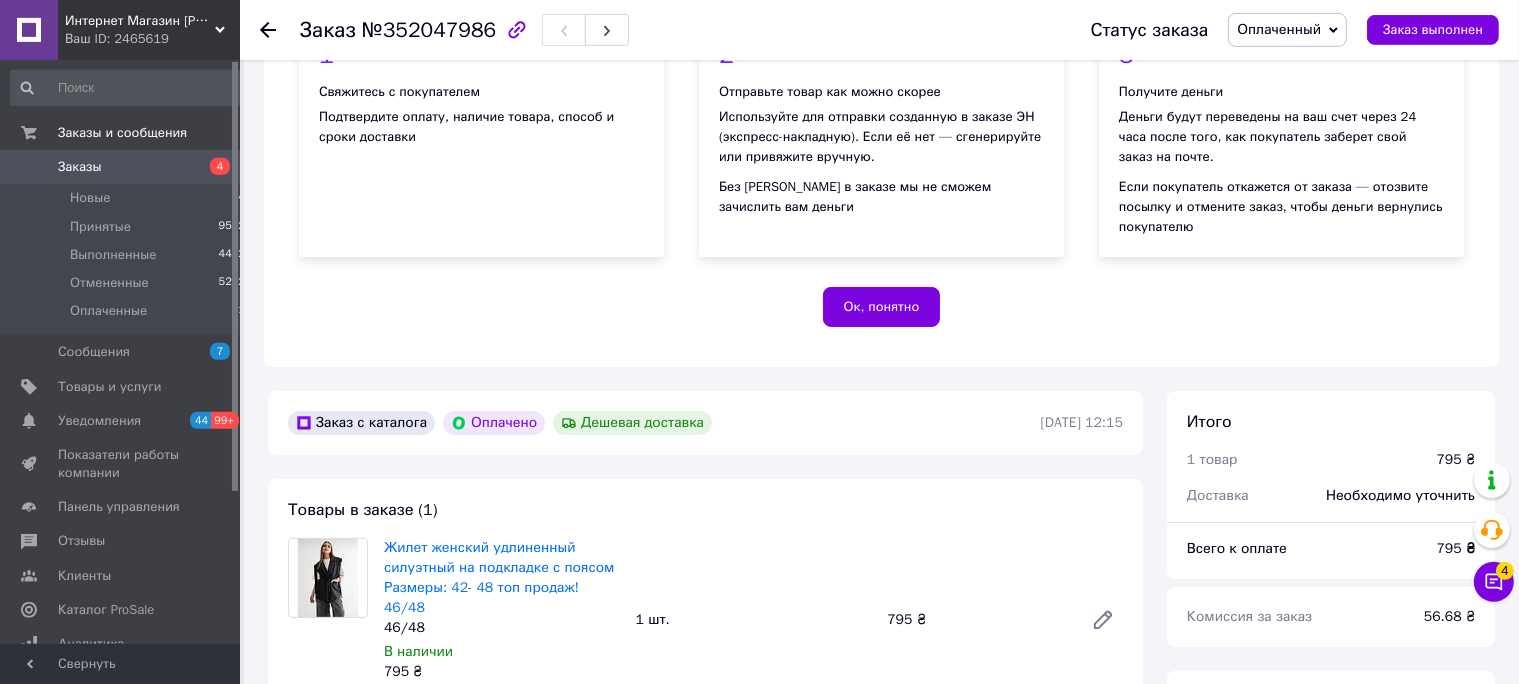 scroll, scrollTop: 492, scrollLeft: 0, axis: vertical 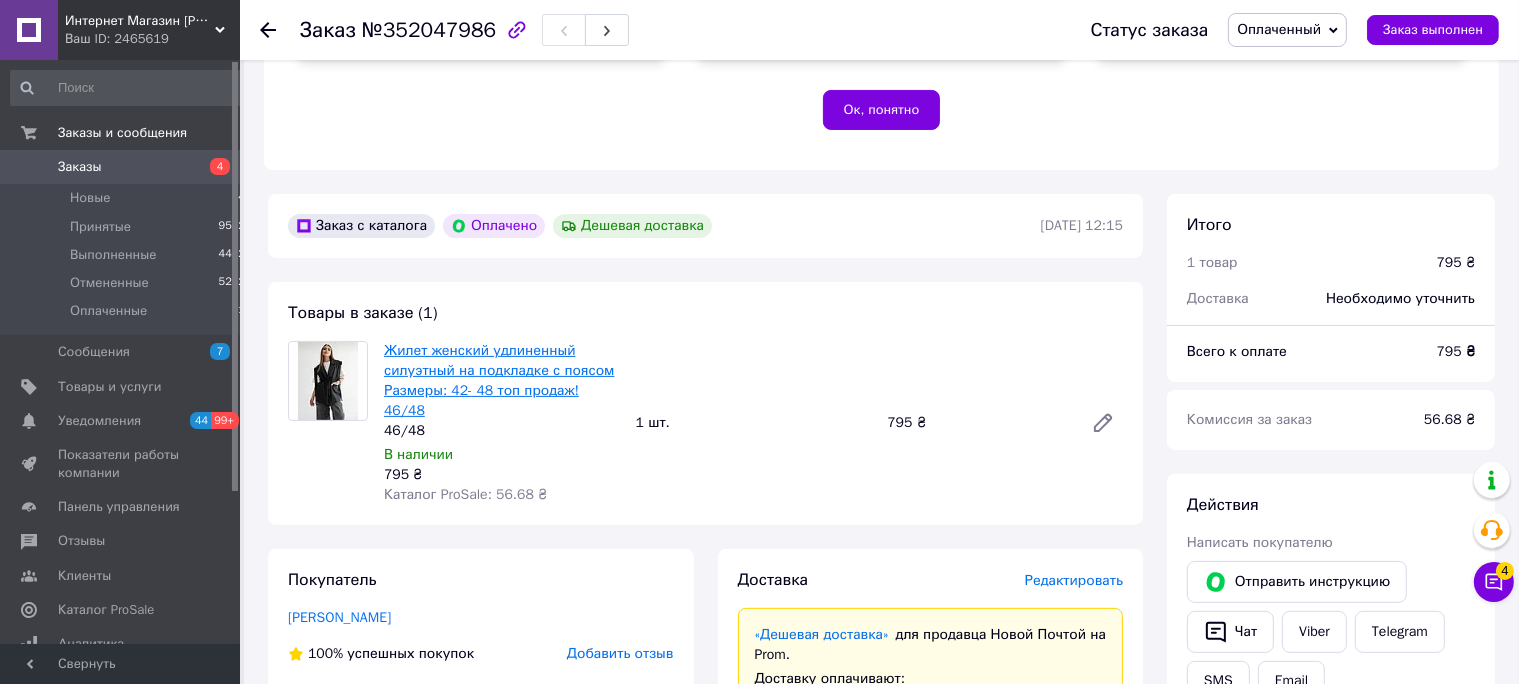 click on "Жилет женский удлиненный силуэтный на подкладке с поясом Размеры: 42- 48 топ продаж! 46/48" at bounding box center [499, 380] 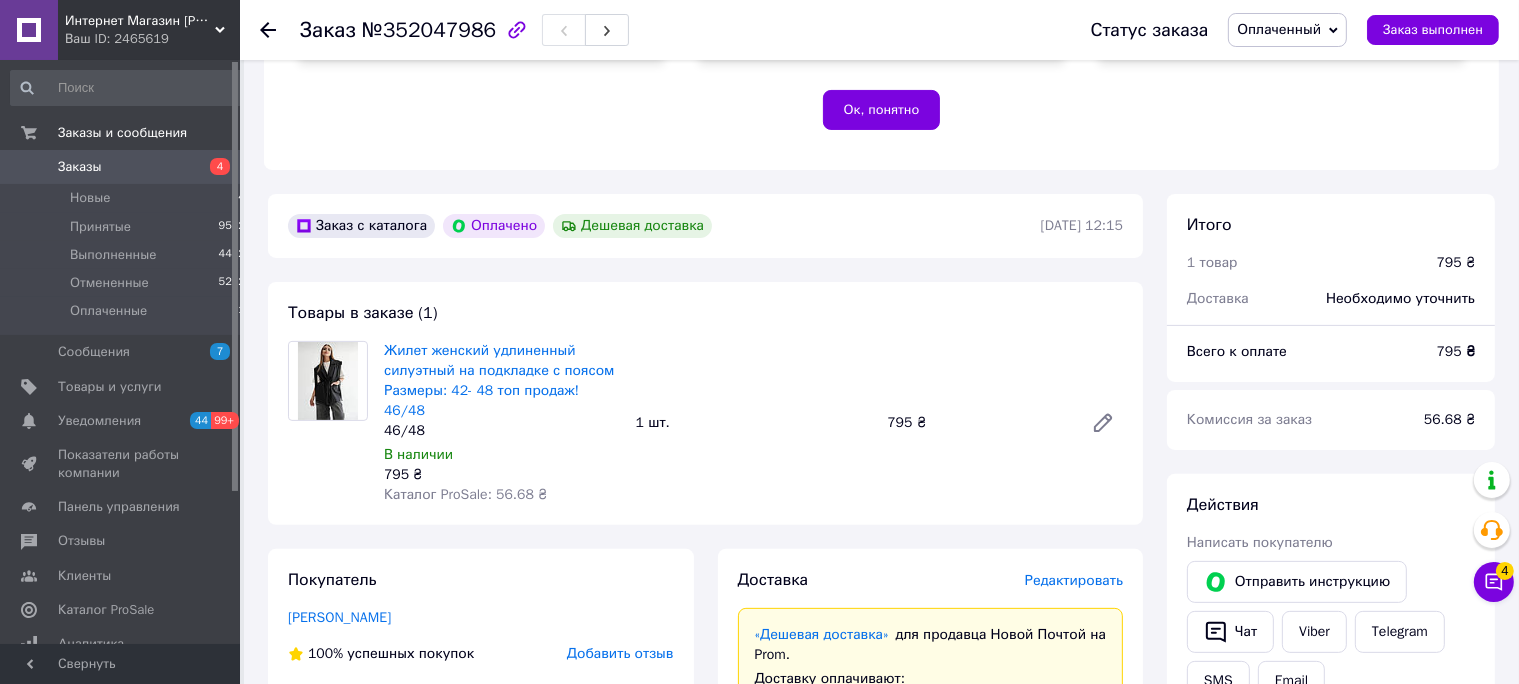 click 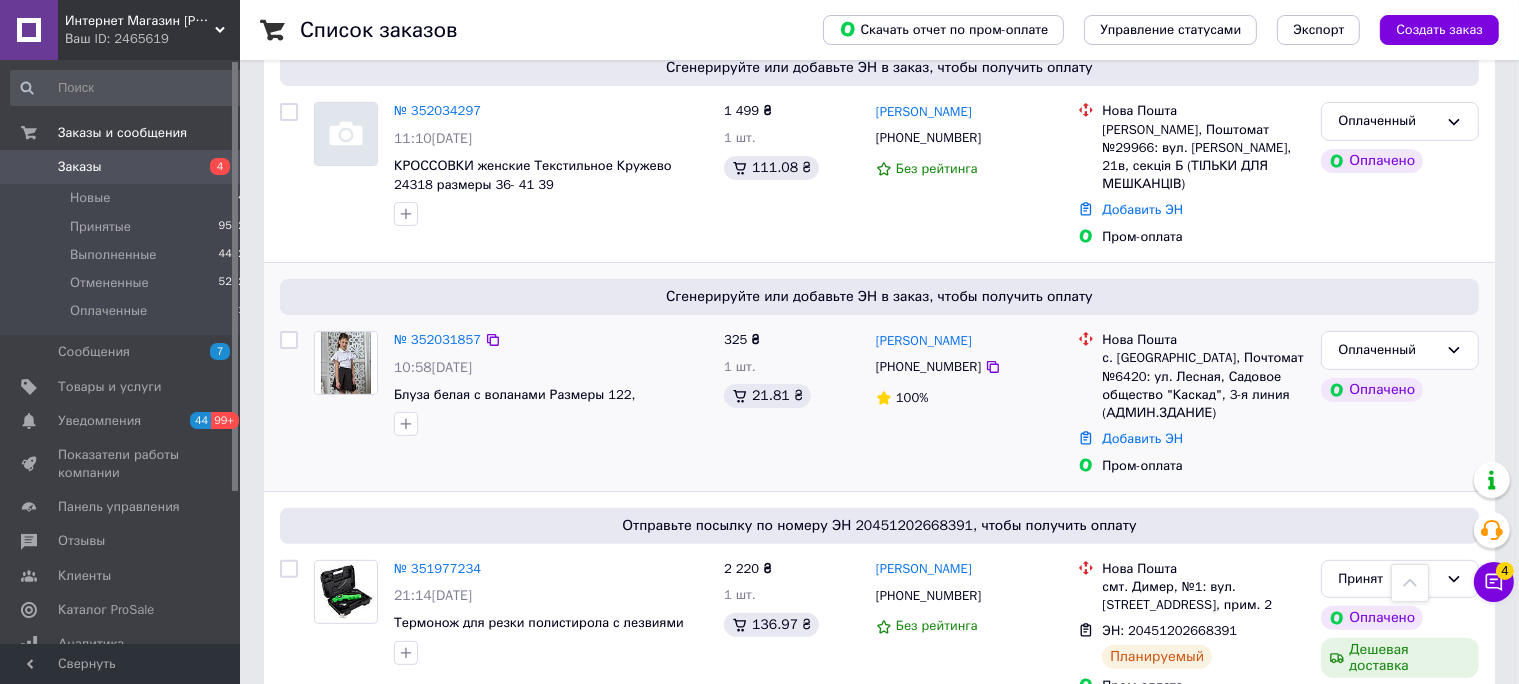 scroll, scrollTop: 0, scrollLeft: 0, axis: both 